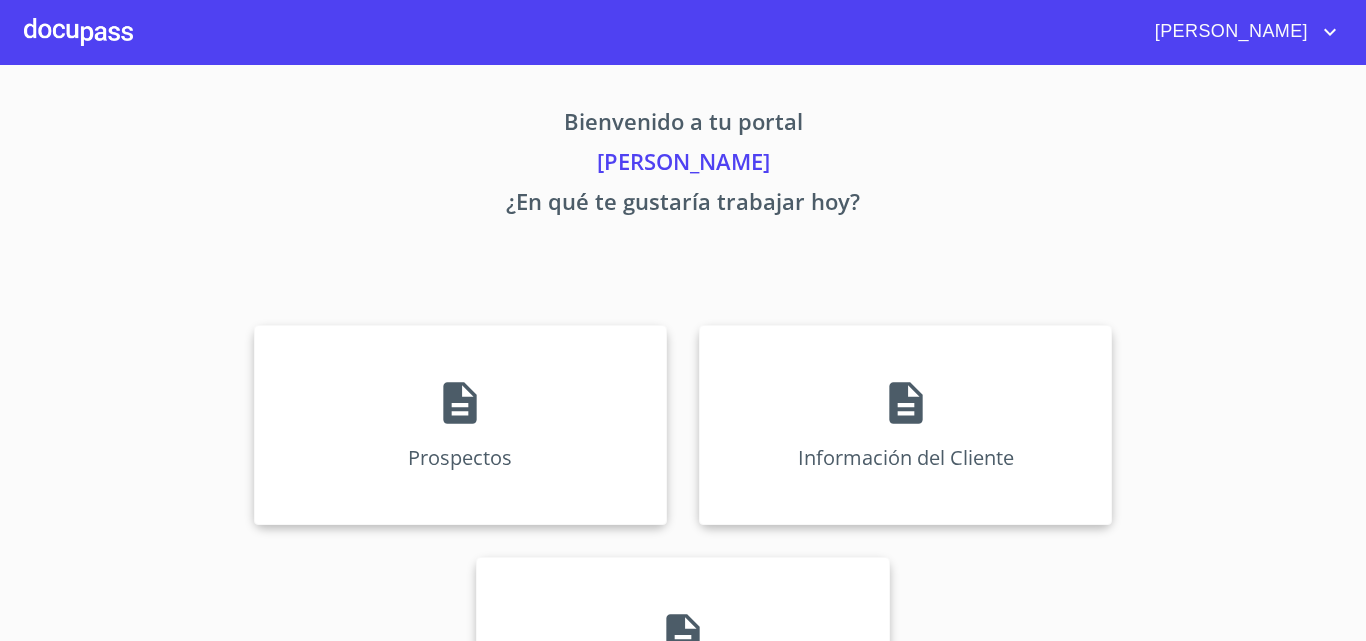 scroll, scrollTop: 0, scrollLeft: 0, axis: both 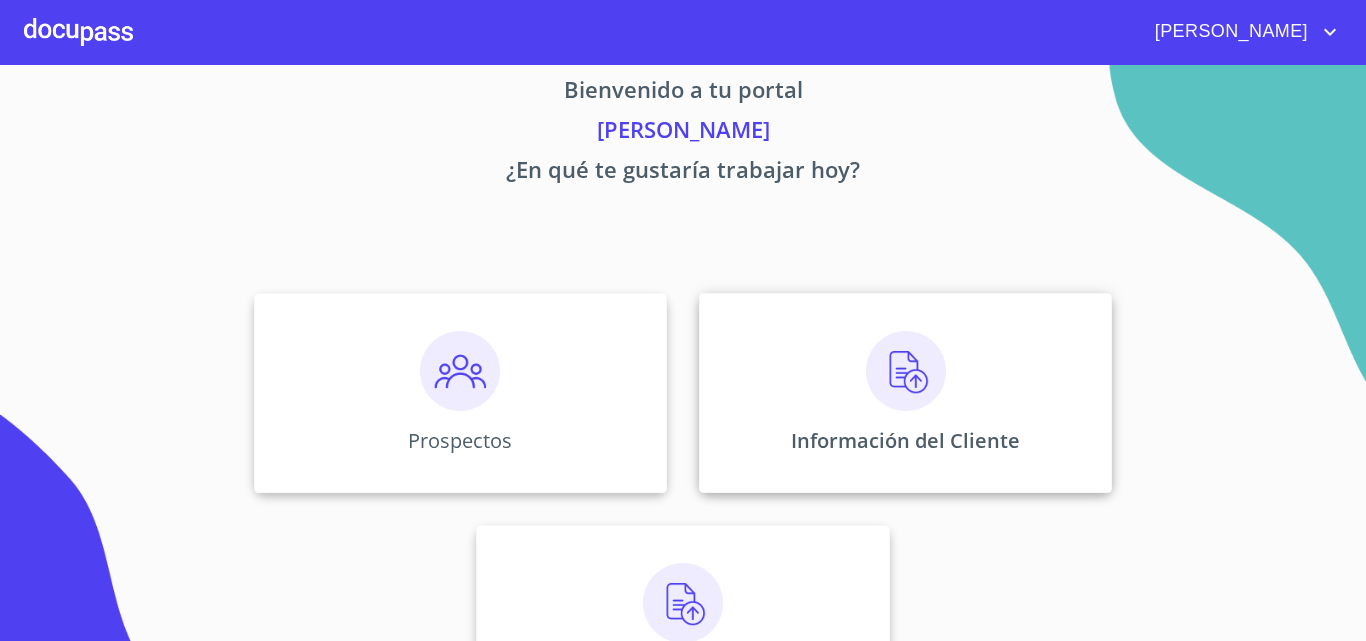 click on "Información del Cliente" at bounding box center [905, 393] 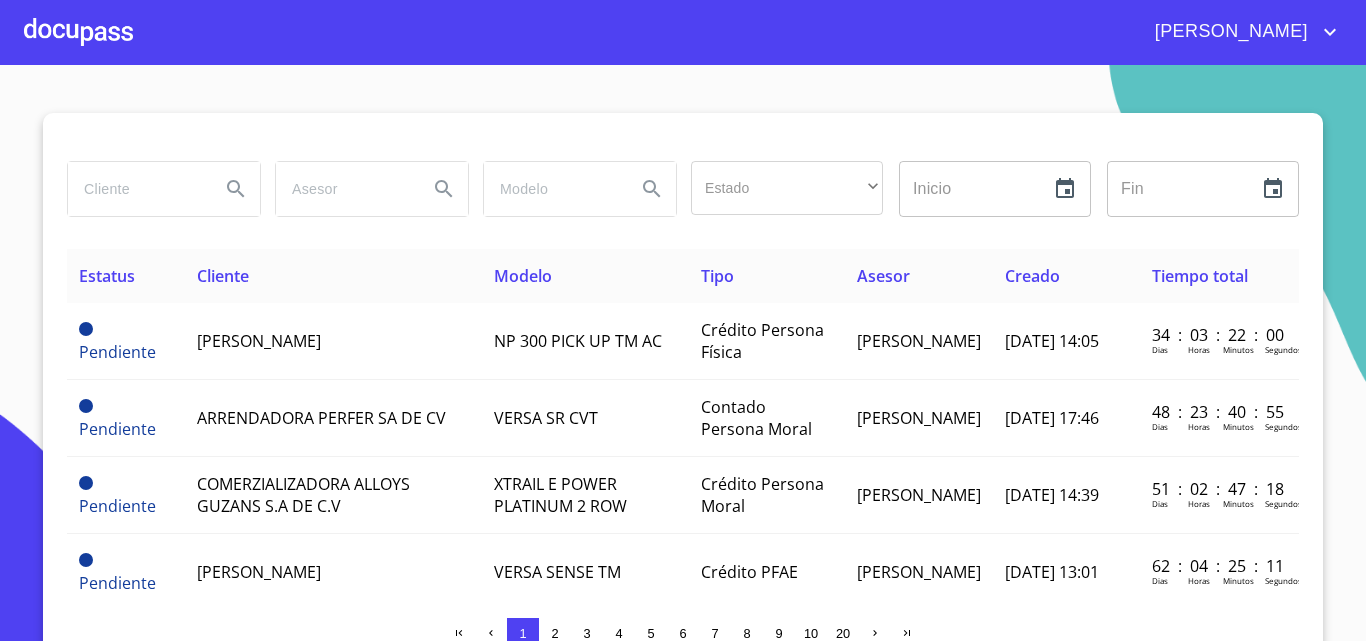 click at bounding box center [136, 189] 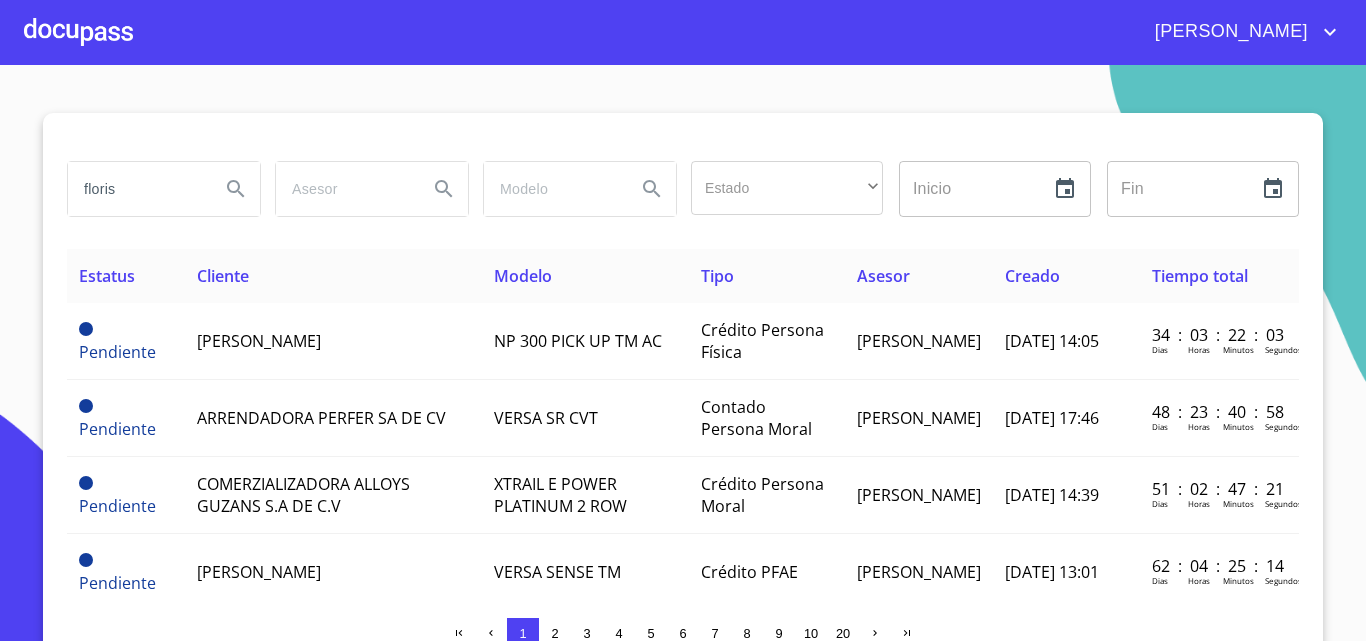 type on "floris" 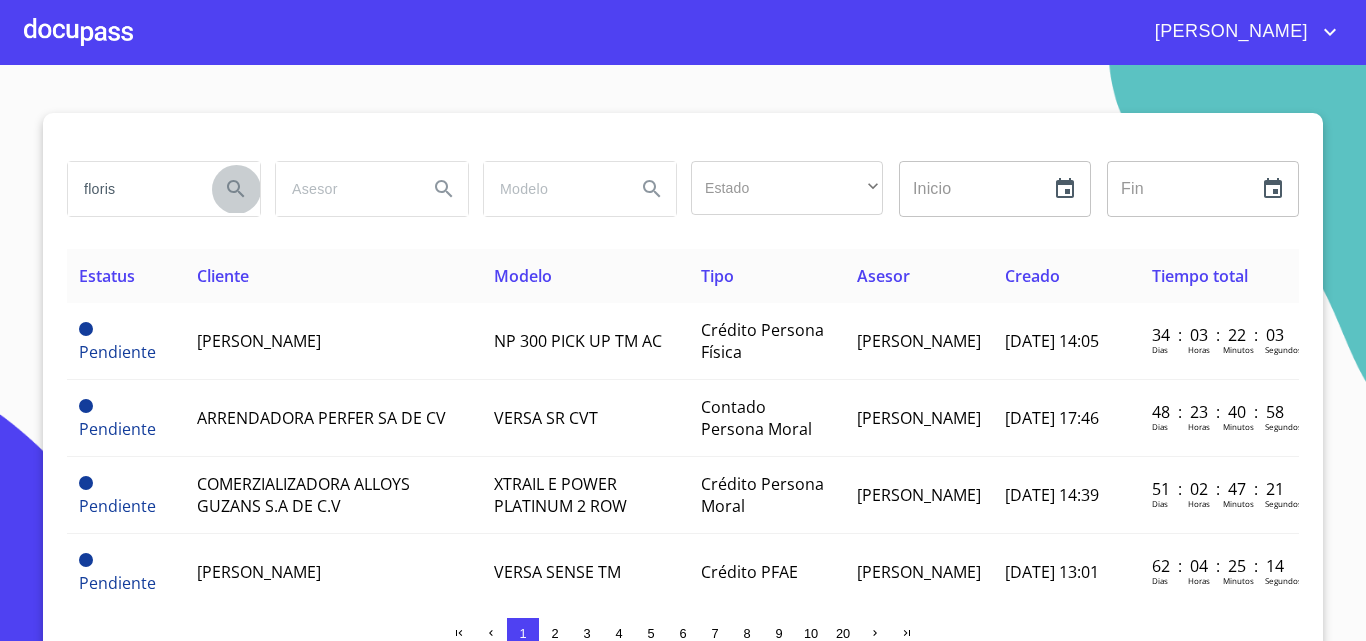 click 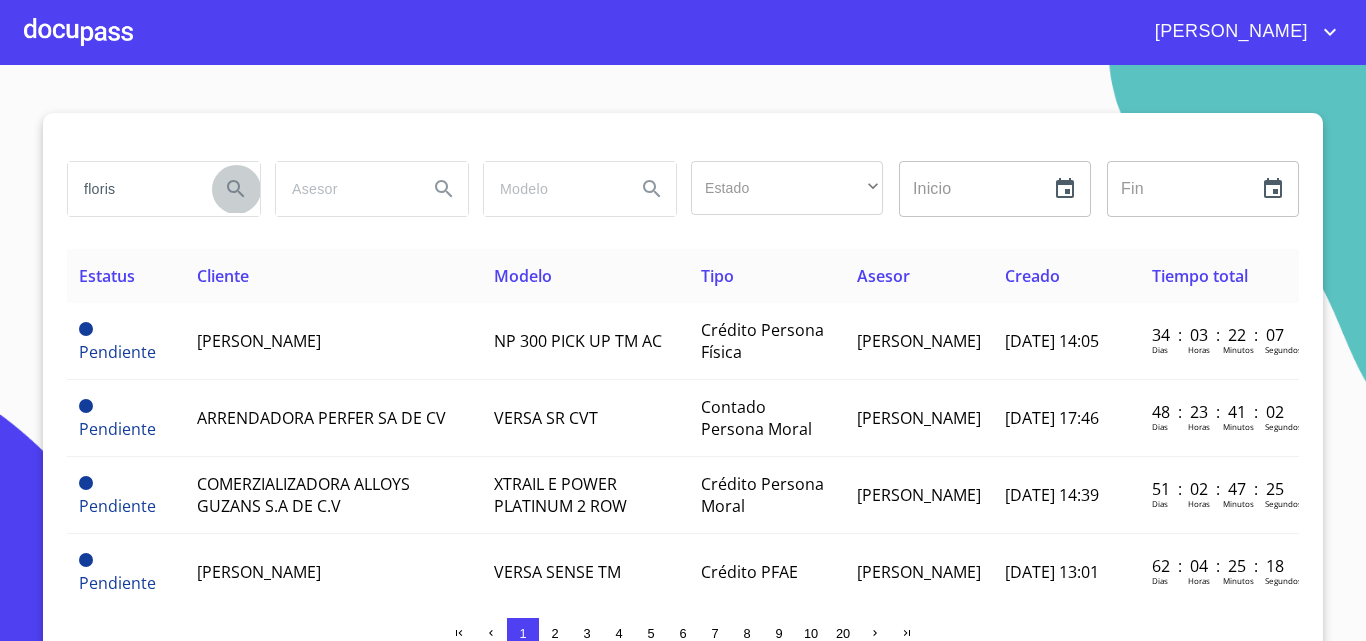 click 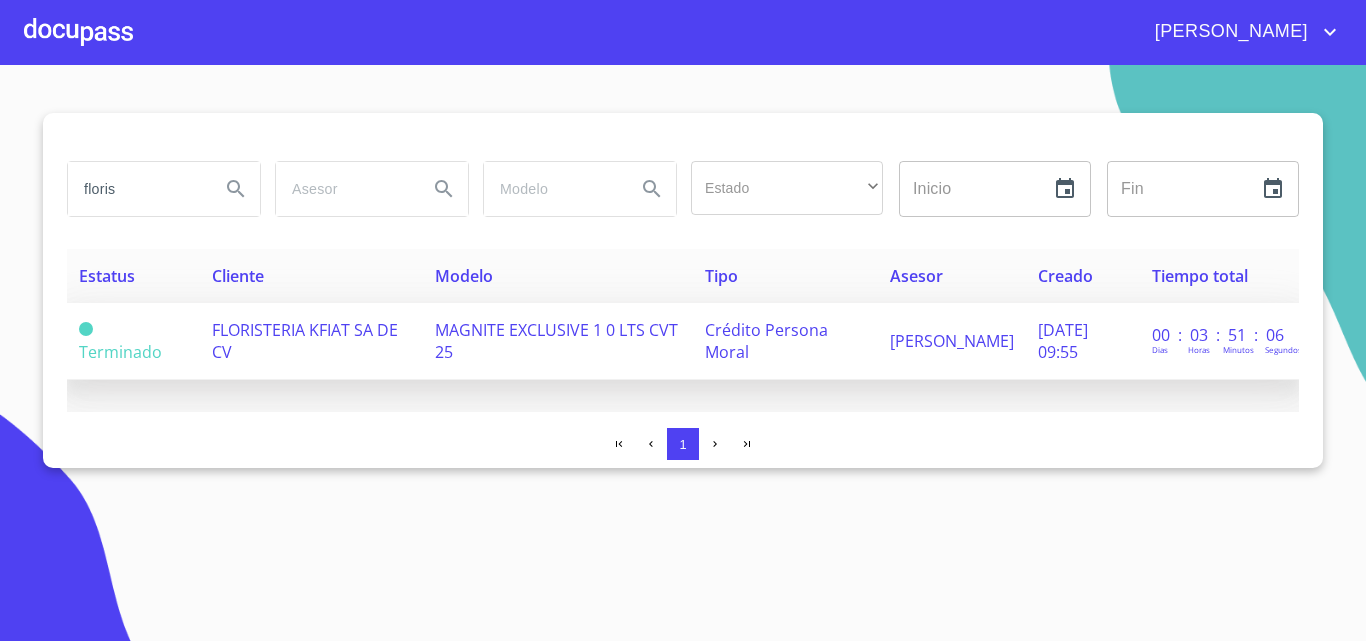 click on "[DATE] 09:55" at bounding box center (1083, 341) 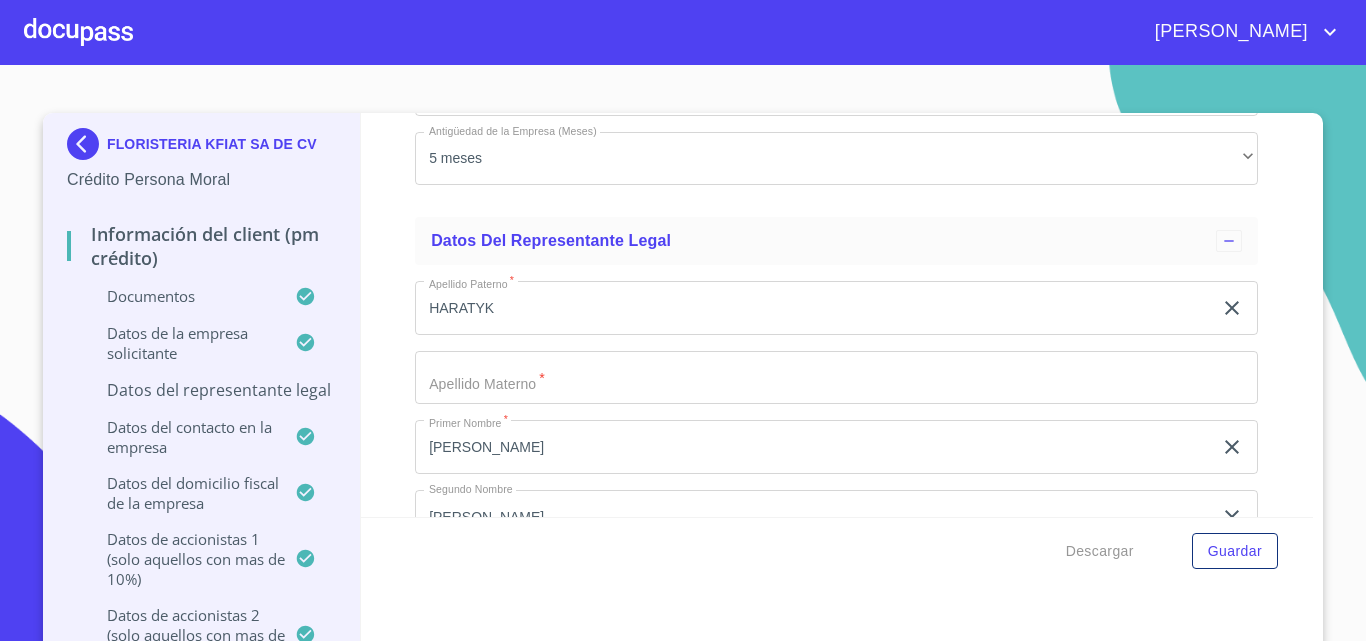 scroll, scrollTop: 13510, scrollLeft: 0, axis: vertical 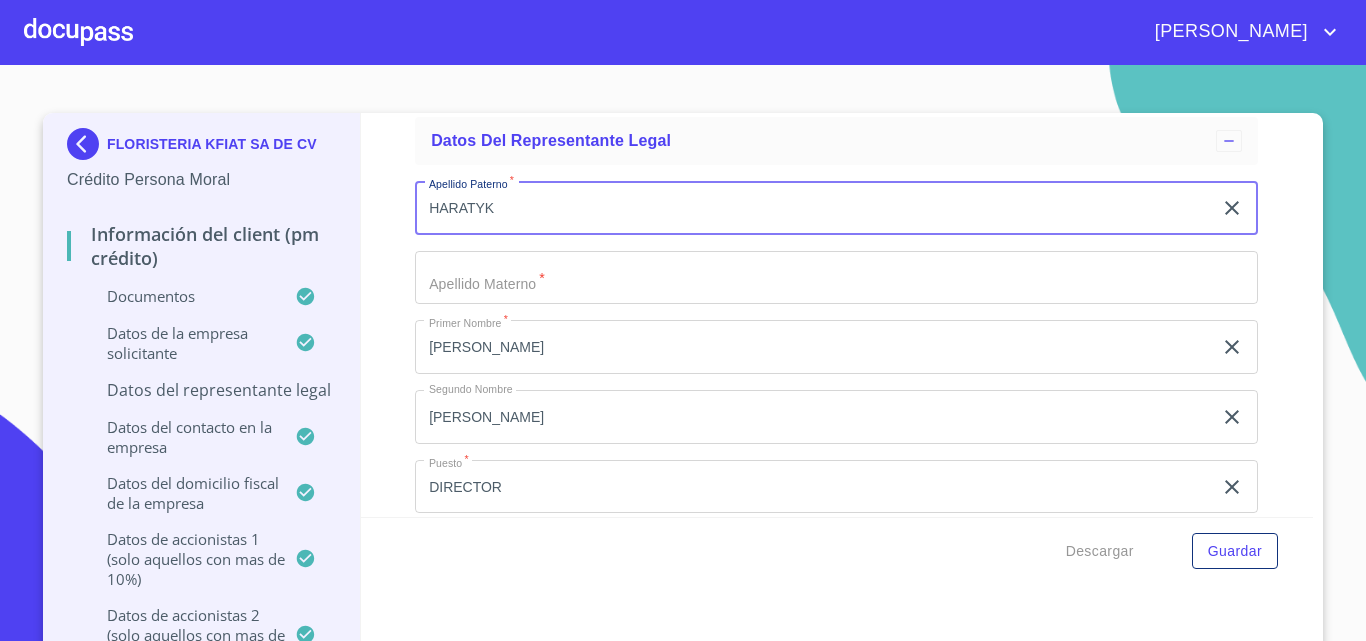drag, startPoint x: 497, startPoint y: 206, endPoint x: 387, endPoint y: 200, distance: 110.16351 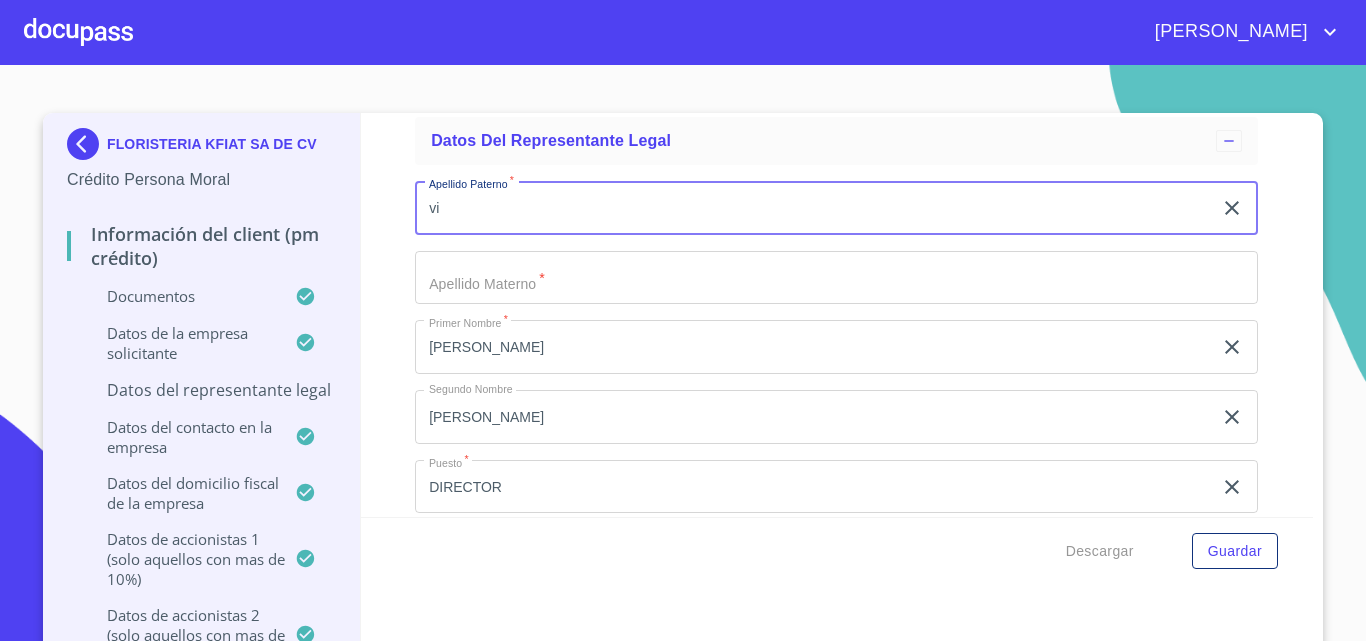 type on "v" 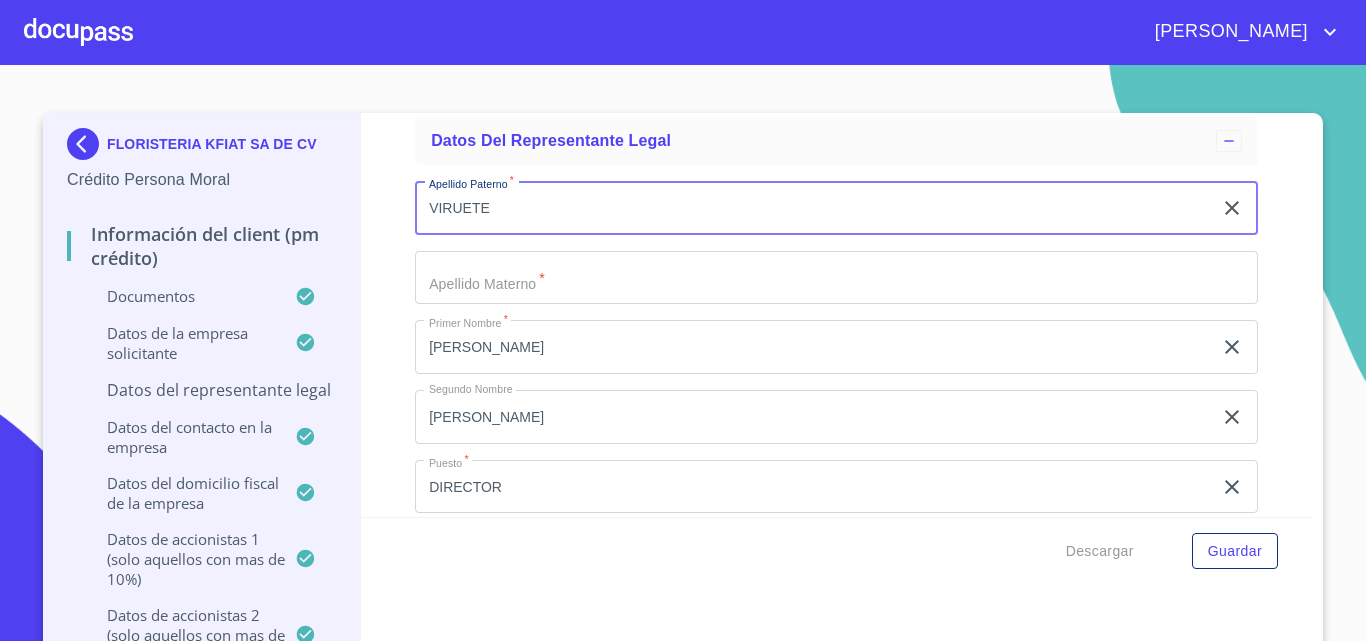type on "VIRUETE" 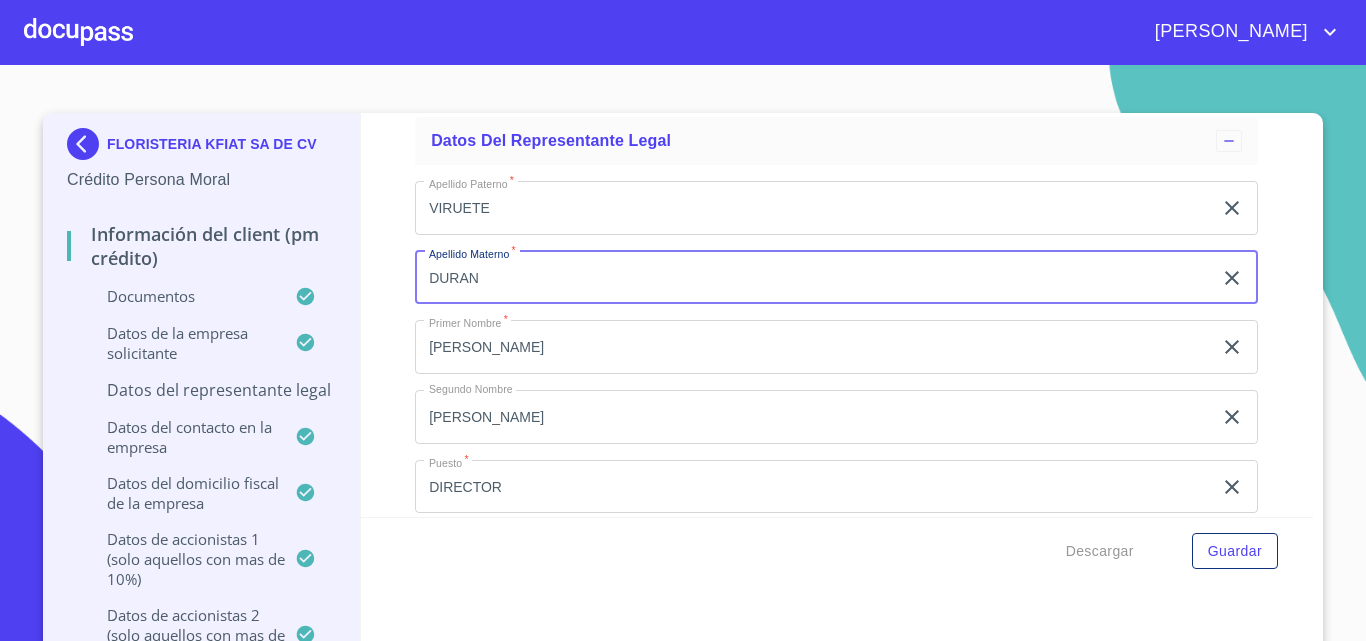 type on "DURAN" 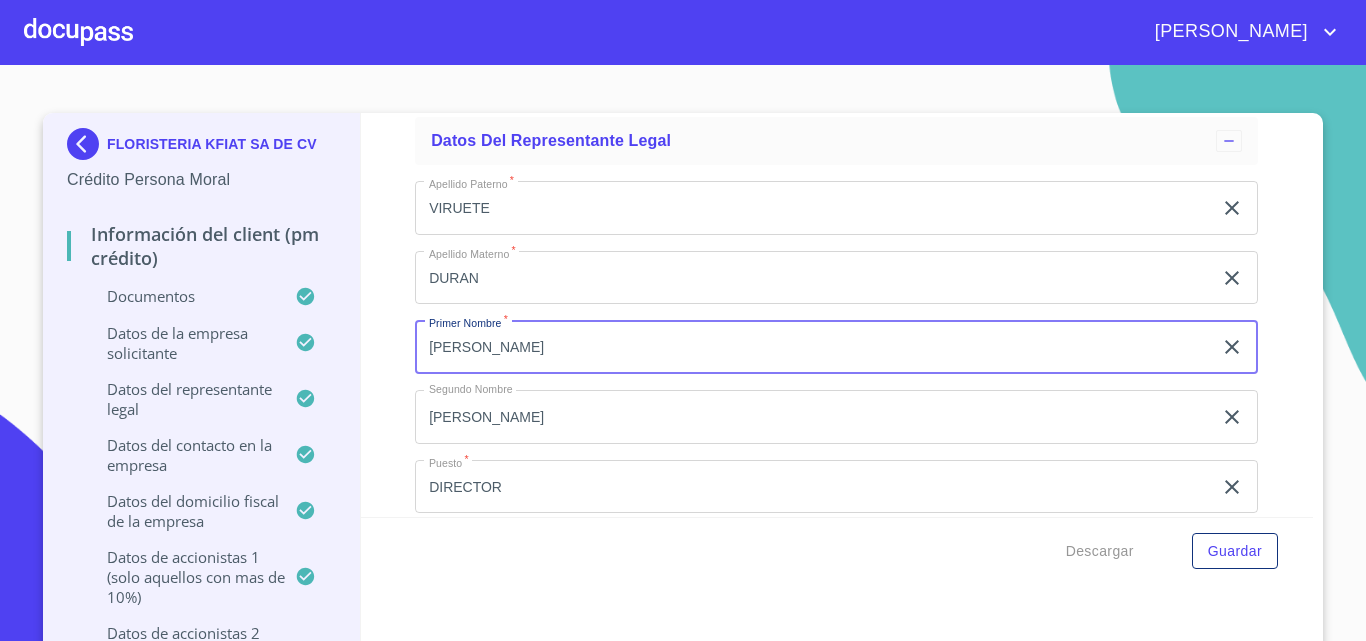 type on "[PERSON_NAME]" 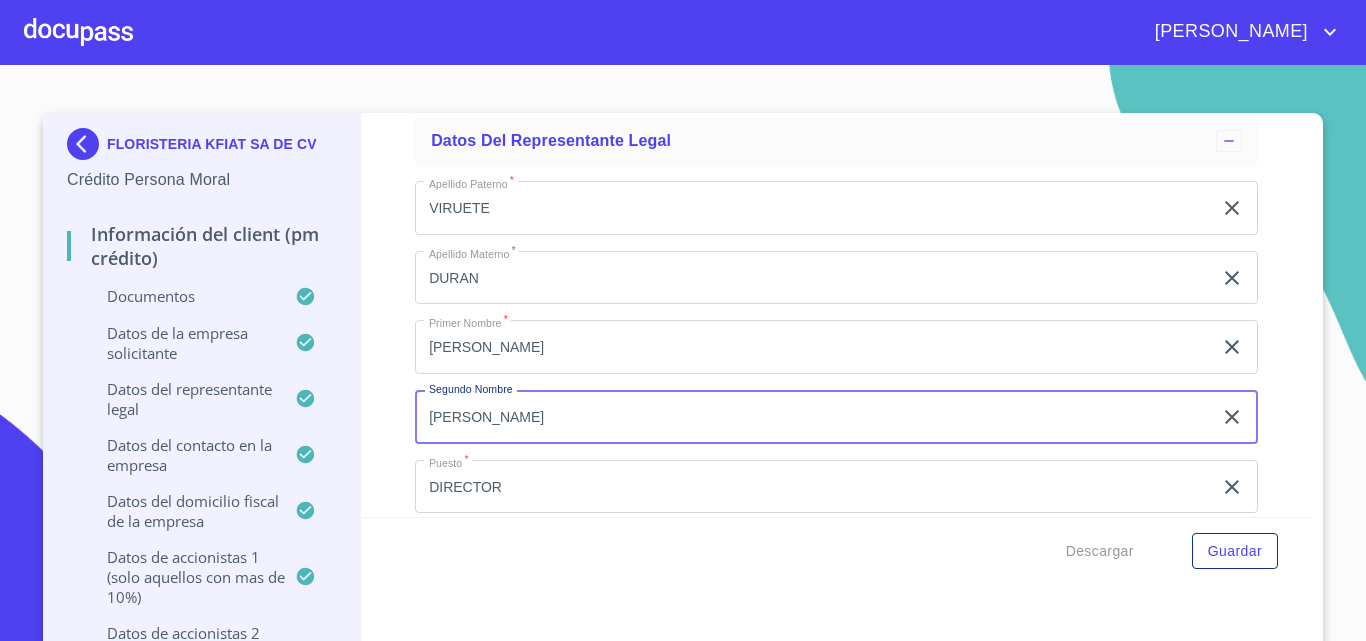 type on "[PERSON_NAME]" 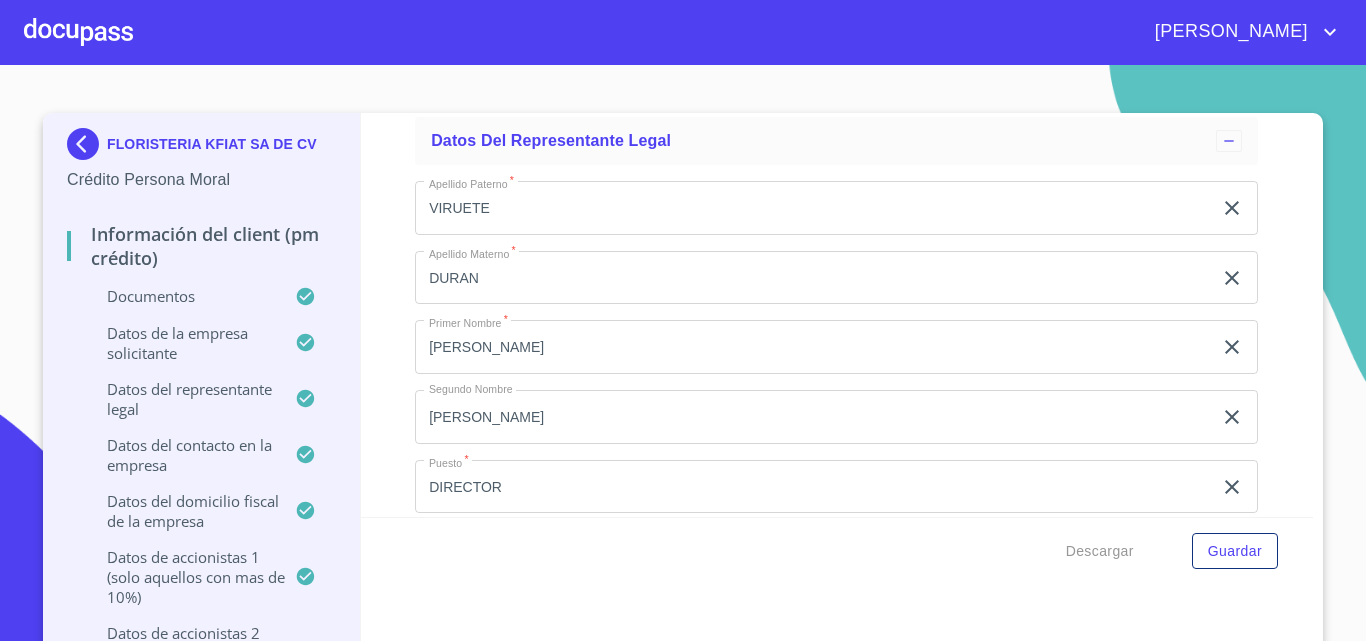 scroll, scrollTop: 13610, scrollLeft: 0, axis: vertical 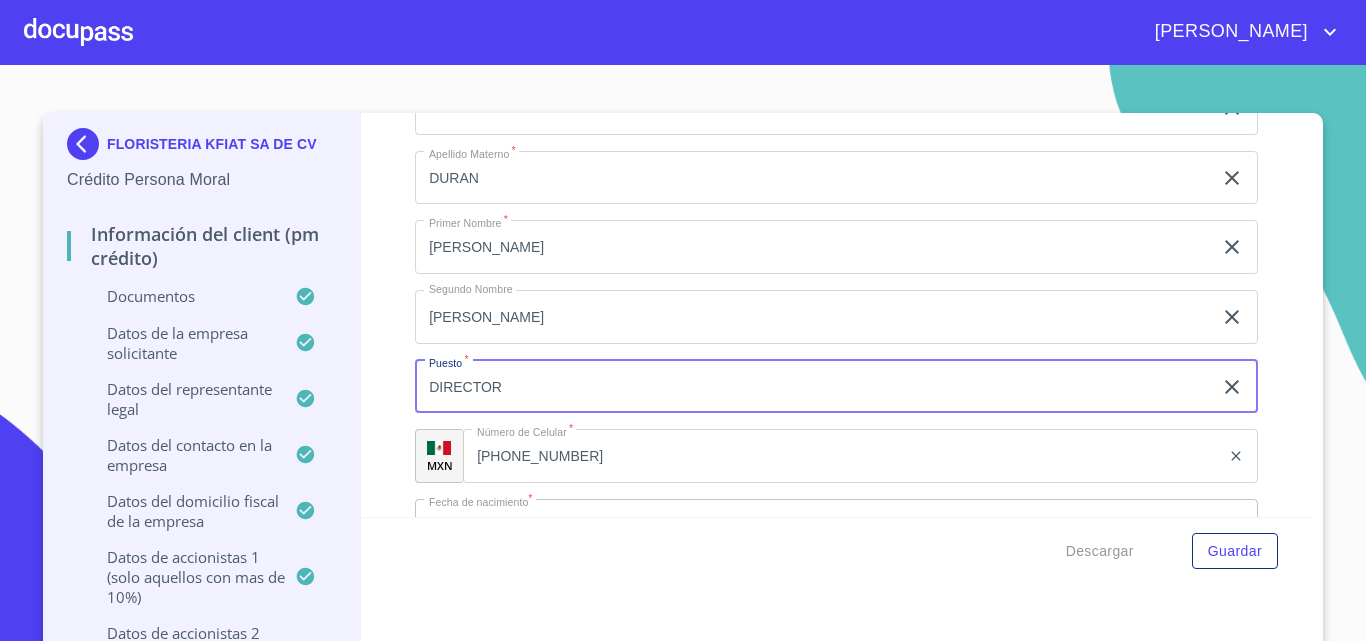 drag, startPoint x: 522, startPoint y: 389, endPoint x: 329, endPoint y: 375, distance: 193.50711 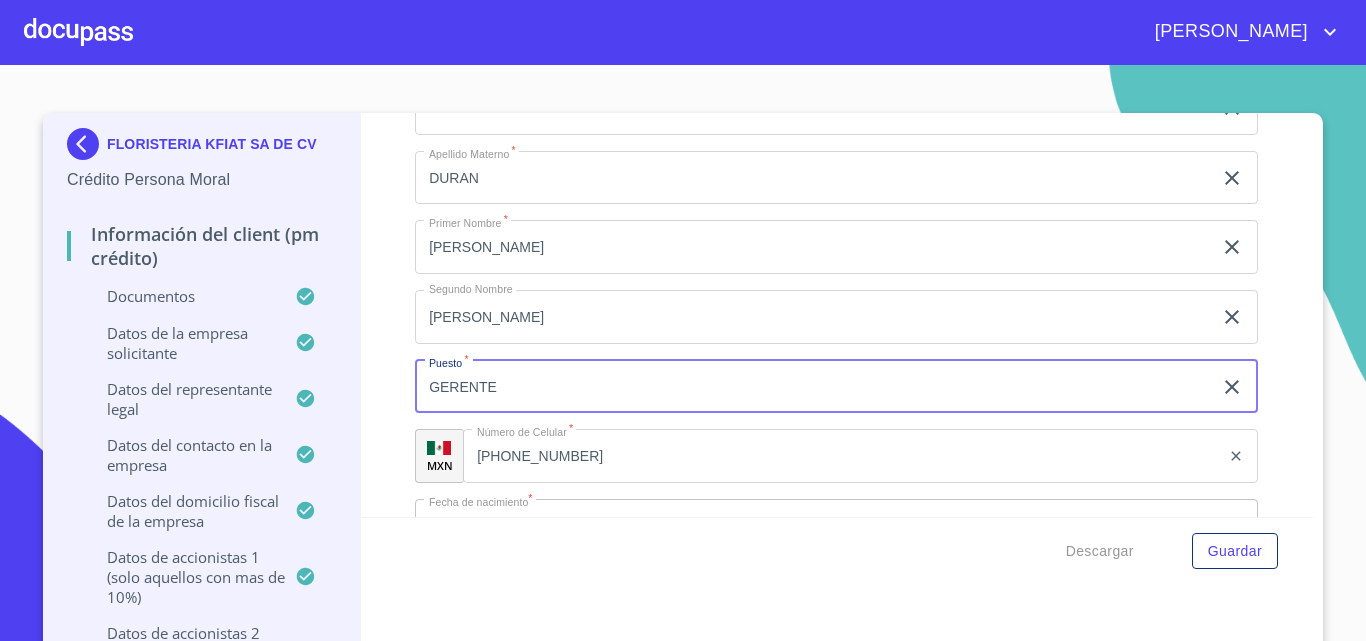 type on "GERENTE" 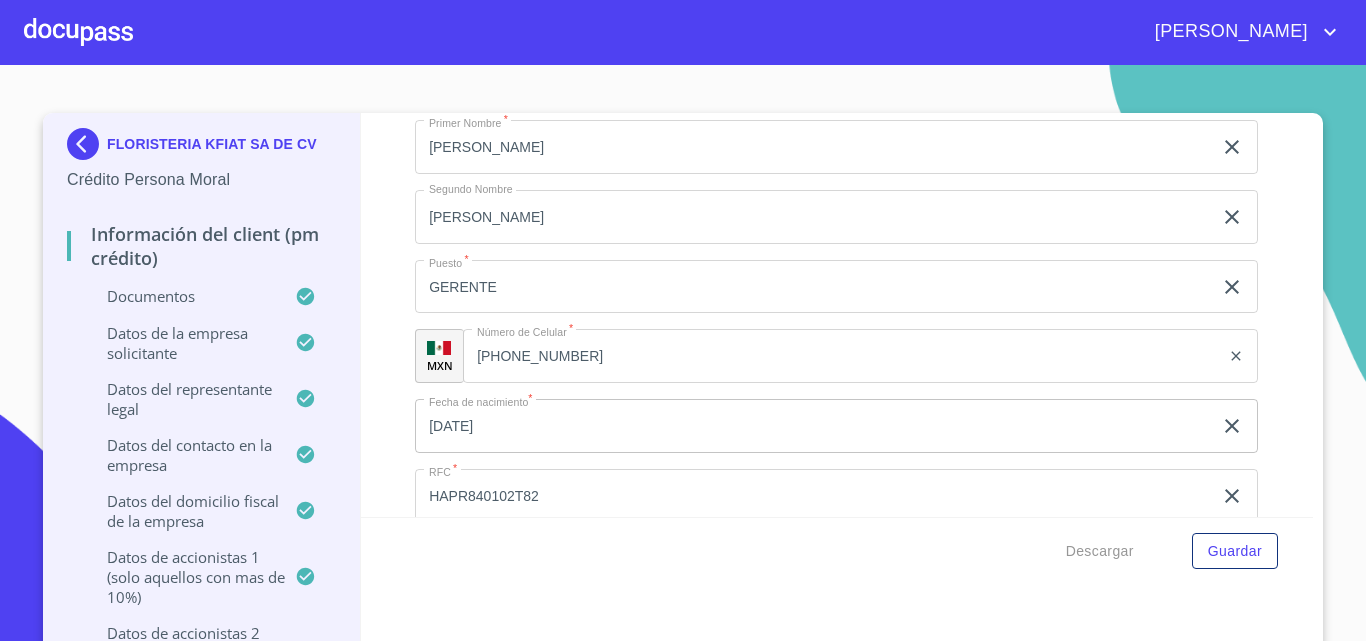 scroll, scrollTop: 13810, scrollLeft: 0, axis: vertical 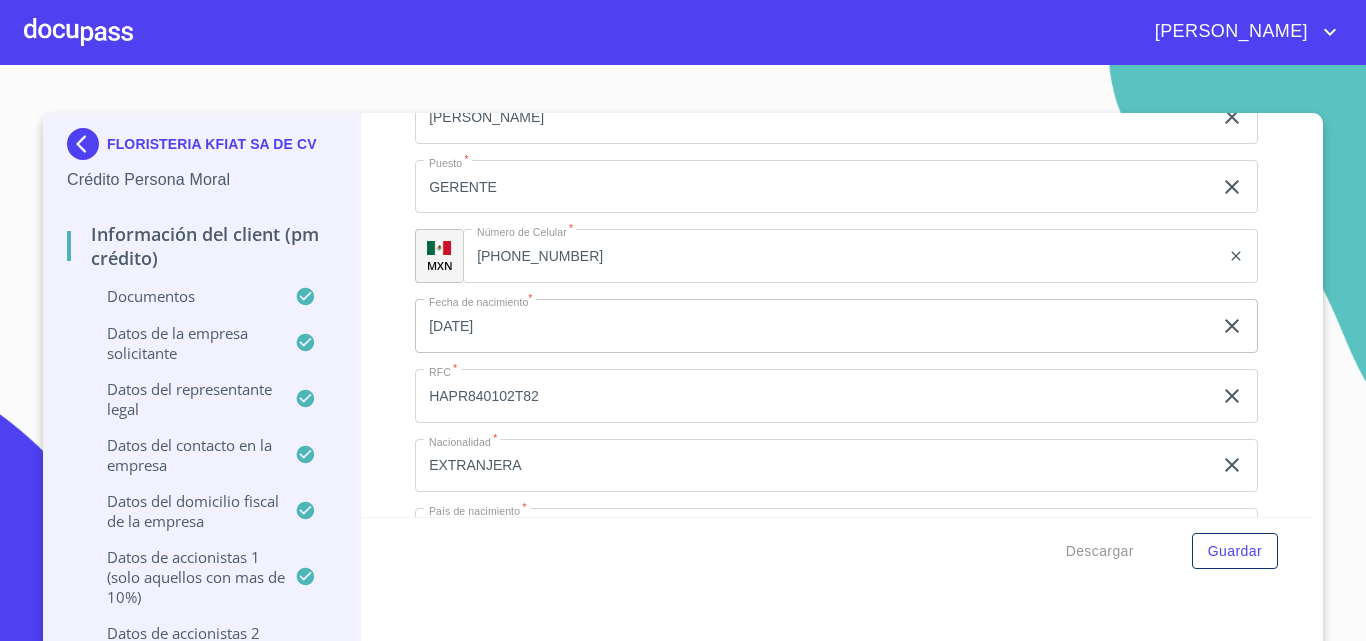click on "[PHONE_NUMBER]" 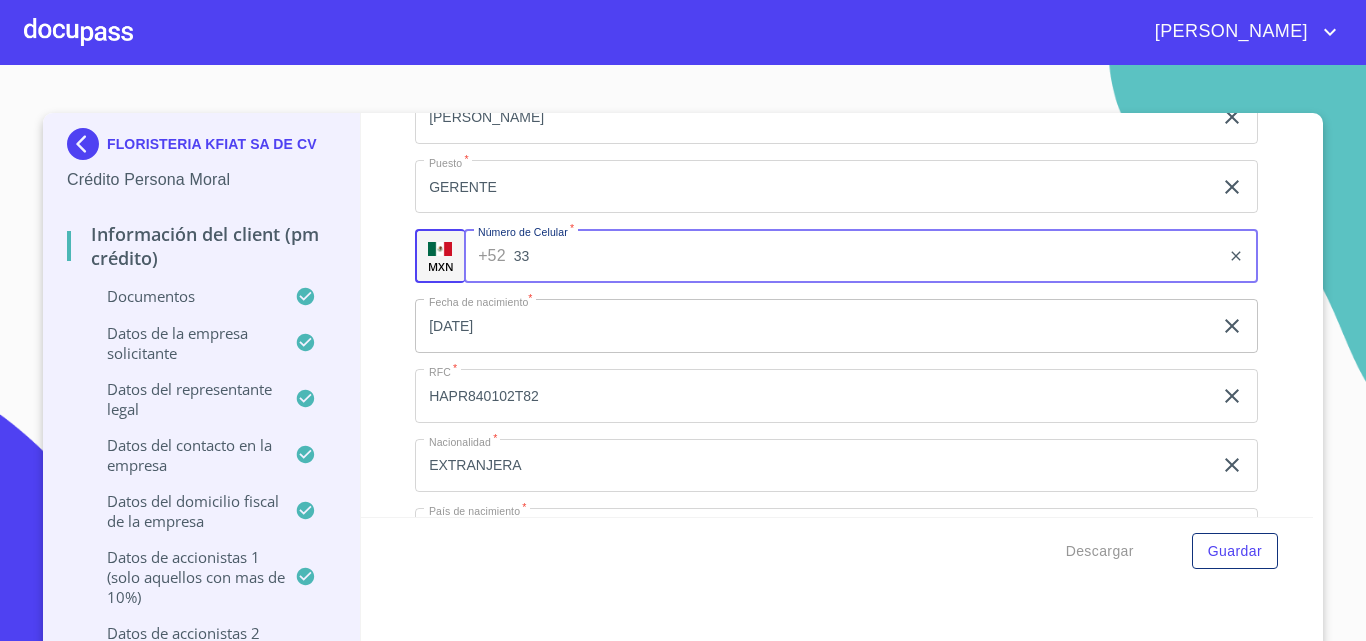 type on "3" 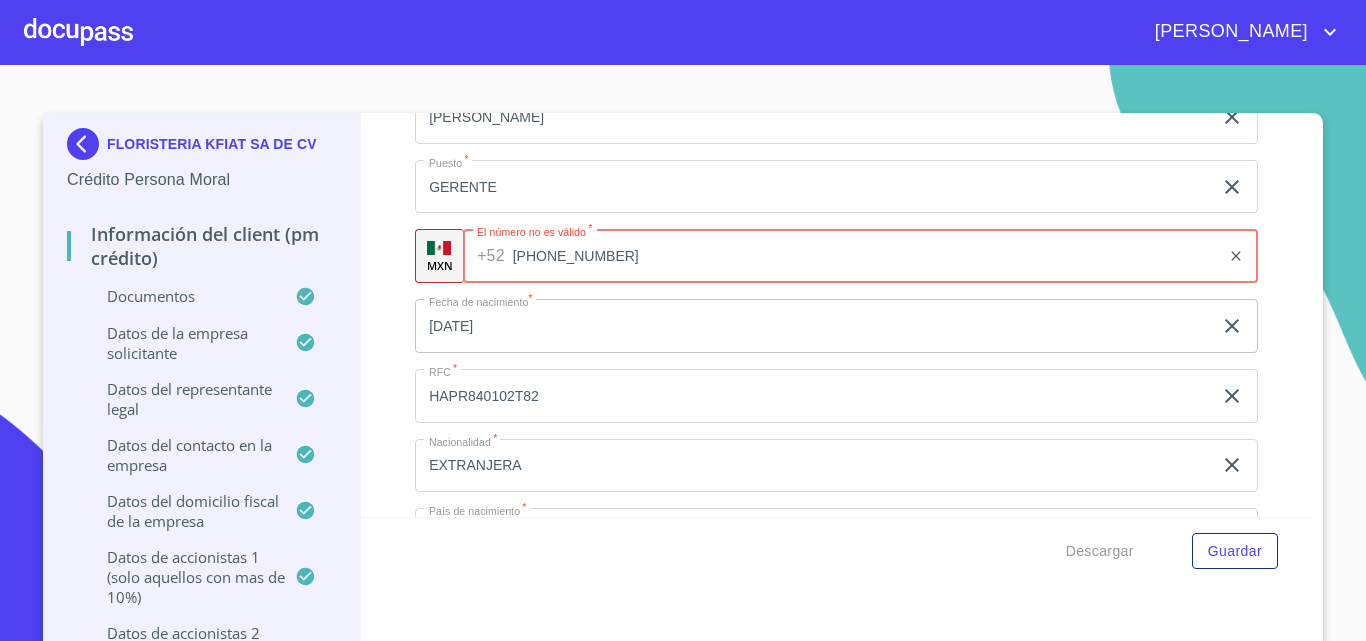 type on "[PHONE_NUMBER]" 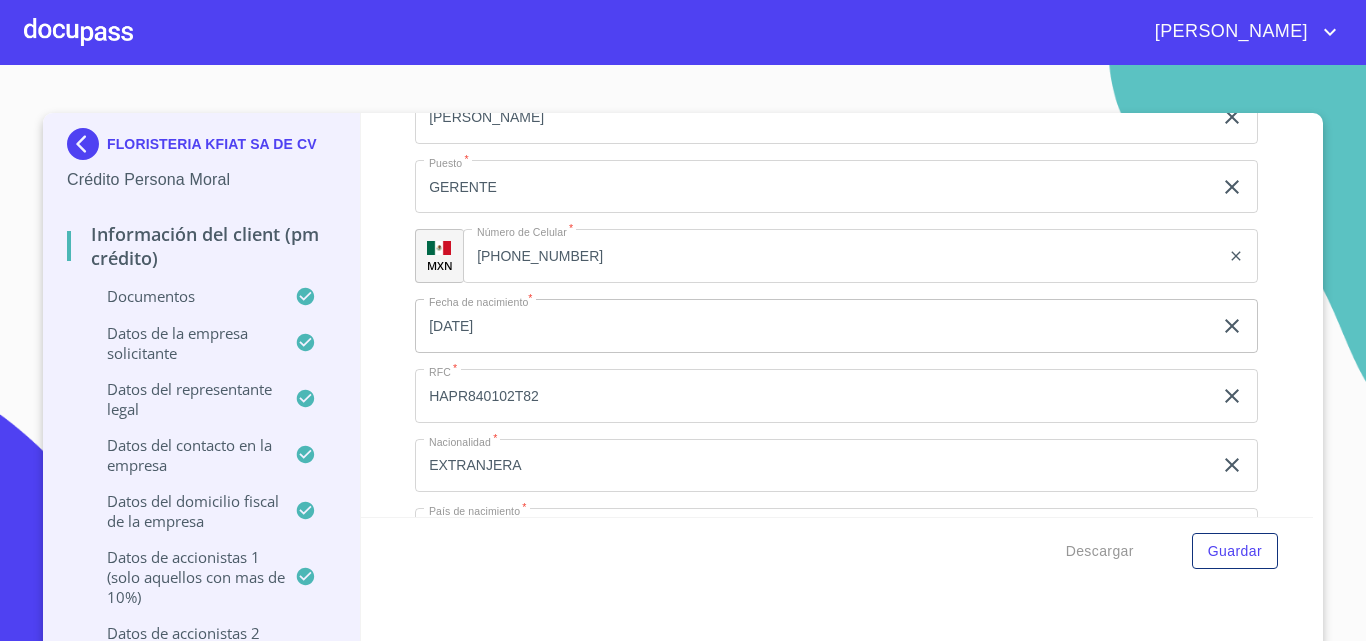 click on "Información del Client (PM crédito)   Documentos Documento de identificación representante legal.   * INE ​ Identificación Oficial Representante Legal * Identificación Oficial Representante Legal a1d14193-4bbc-4e98-b... 1  /  1 100 % Identificación Oficial Representante Legal Identificación Oficial Representante Legal Comprobante de Domicilio Empresa * Comprobante de Domicilio Empresa 6ed19150-9c2b-4c63-8... 1  /  12 100 % ESTADO DE CUENTA PERIODO:   [DATE] AL [DATE] DIAS DEL PERIODO:   30 NUMERO DE CLIENTE:   043073832 R.F.C.   FKF210121559 FLORISTERIA KFIAT SA DE CV   BANCO DEL BAJIO S.A., INSTITUCION DE BANCA MULTIPLE. [STREET_ADDRESS]   EJECUTIVO: [PERSON_NAME] JARD DE [GEOGRAPHIC_DATA][PERSON_NAME]:   CHAPALITA 333-1210212 [GEOGRAPHIC_DATA]([GEOGRAPHIC_DATA]), [GEOGRAPHIC_DATA].   AV. [PERSON_NAME] 2070 CHAPALITA C.P. 44950   ZAPOPAN, [GEOGRAPHIC_DATA] C.P. 45040 CONTINUA EN LA SIGUIENTE PAGINA   PAGINA 1 DE 12 PRODUCTOS DE VISTA CUENTA   CUENTA CONECTA BANBAJIO 0430738320201 CLABE INTERBANCARIA" at bounding box center [837, 315] 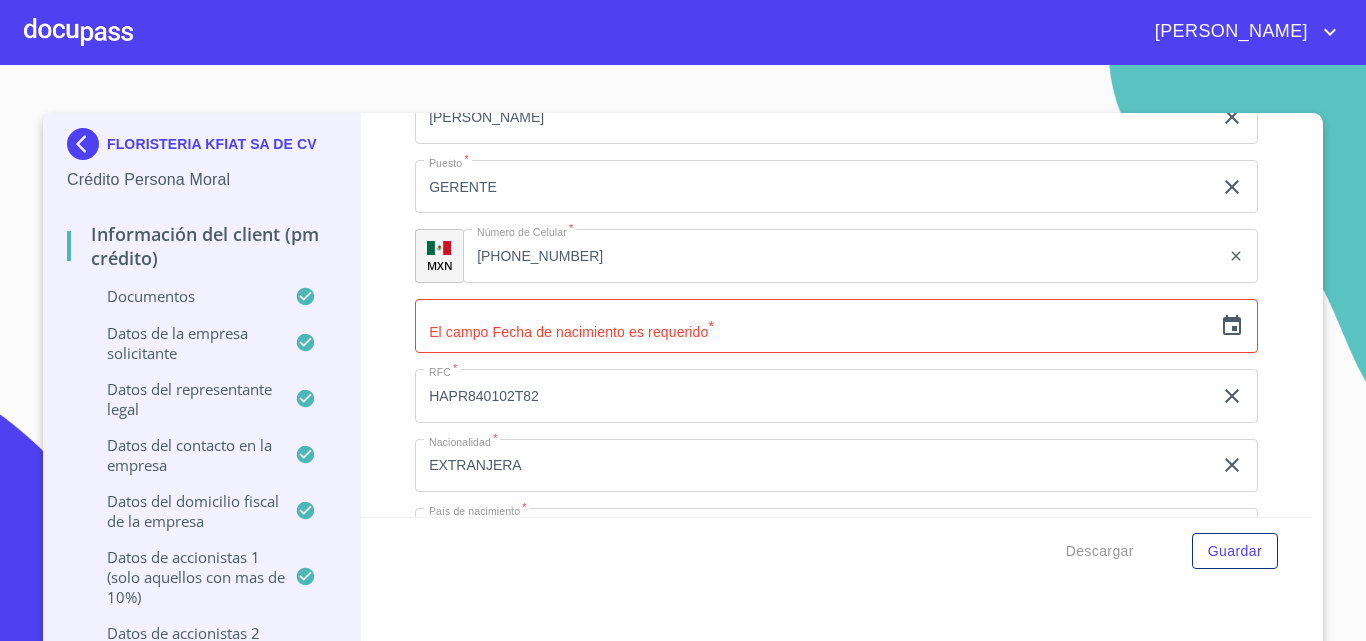 click 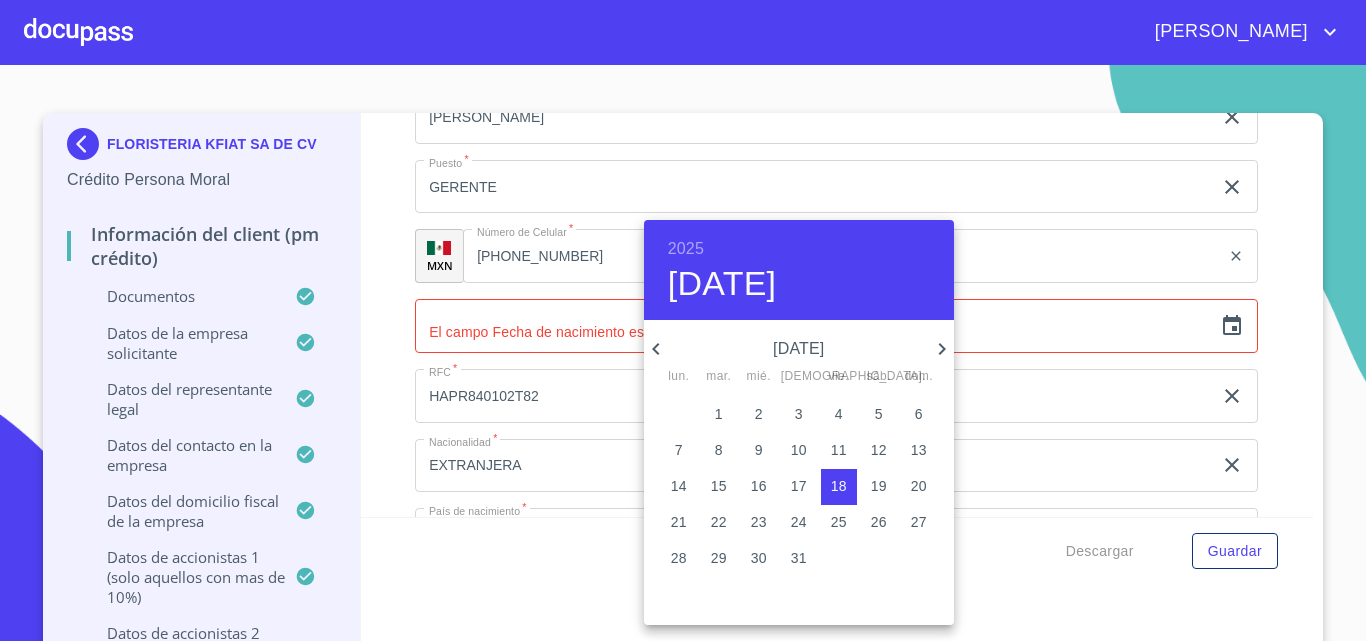 click on "2025" at bounding box center (686, 249) 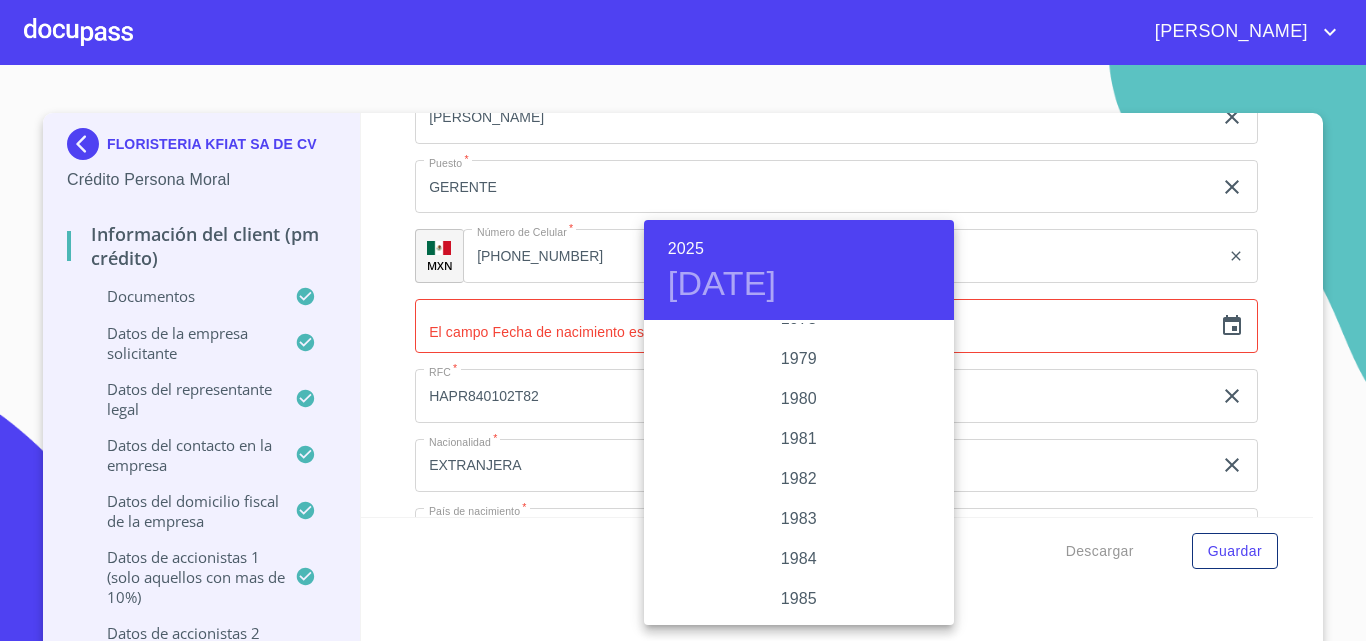 scroll, scrollTop: 2080, scrollLeft: 0, axis: vertical 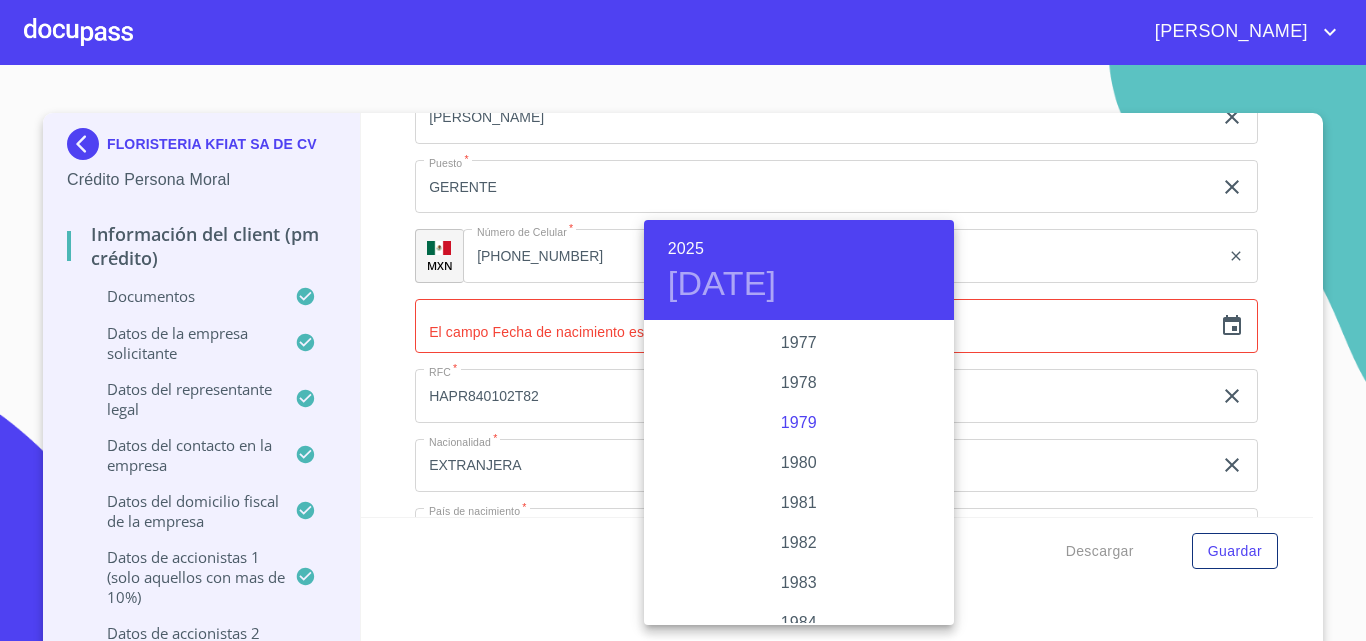 click on "1979" at bounding box center (799, 423) 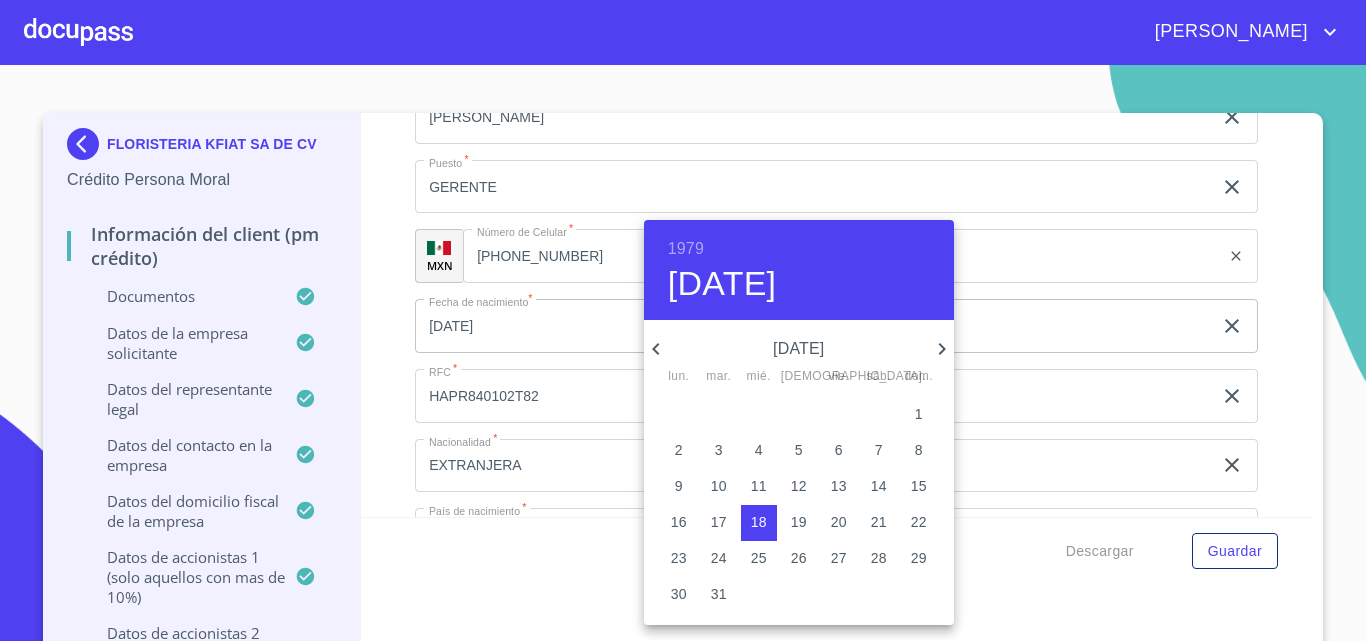 click 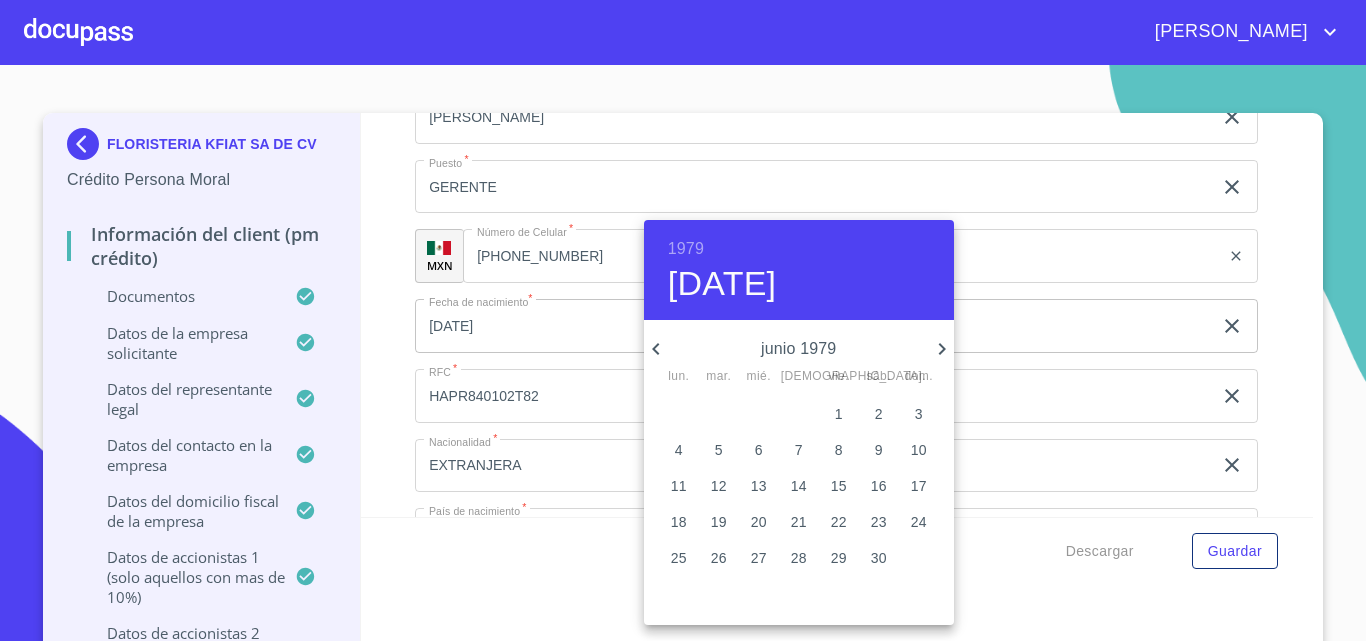 click 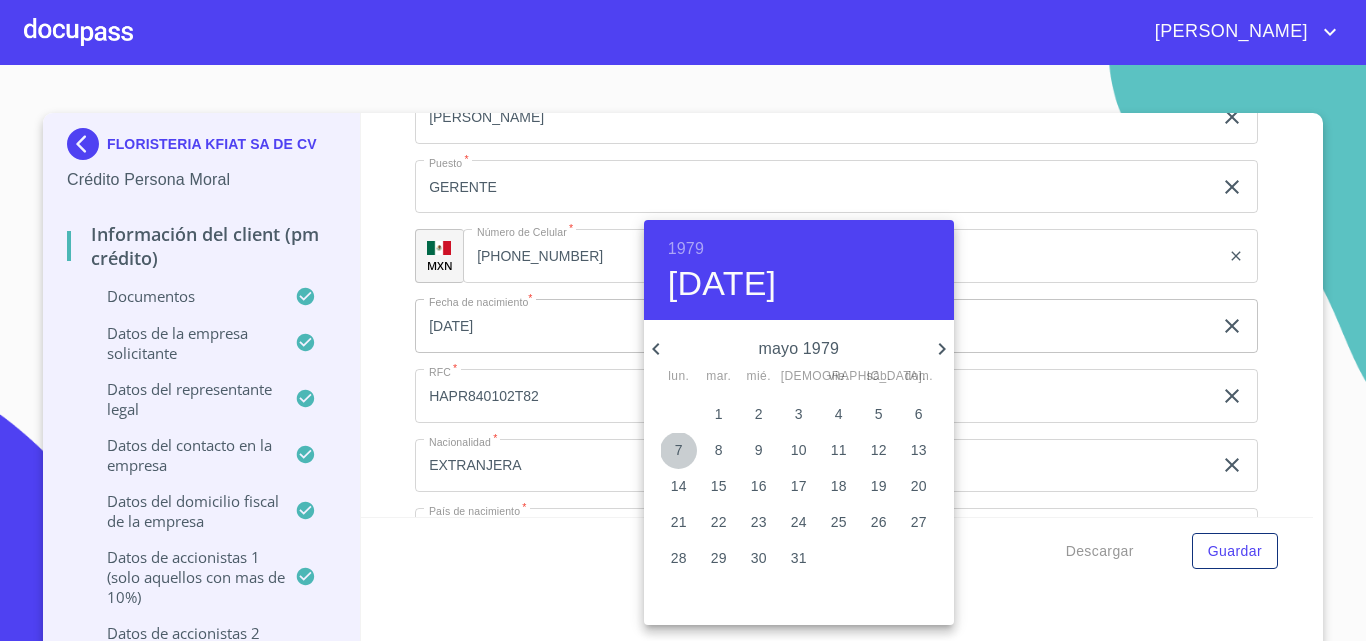 click on "7" at bounding box center (679, 450) 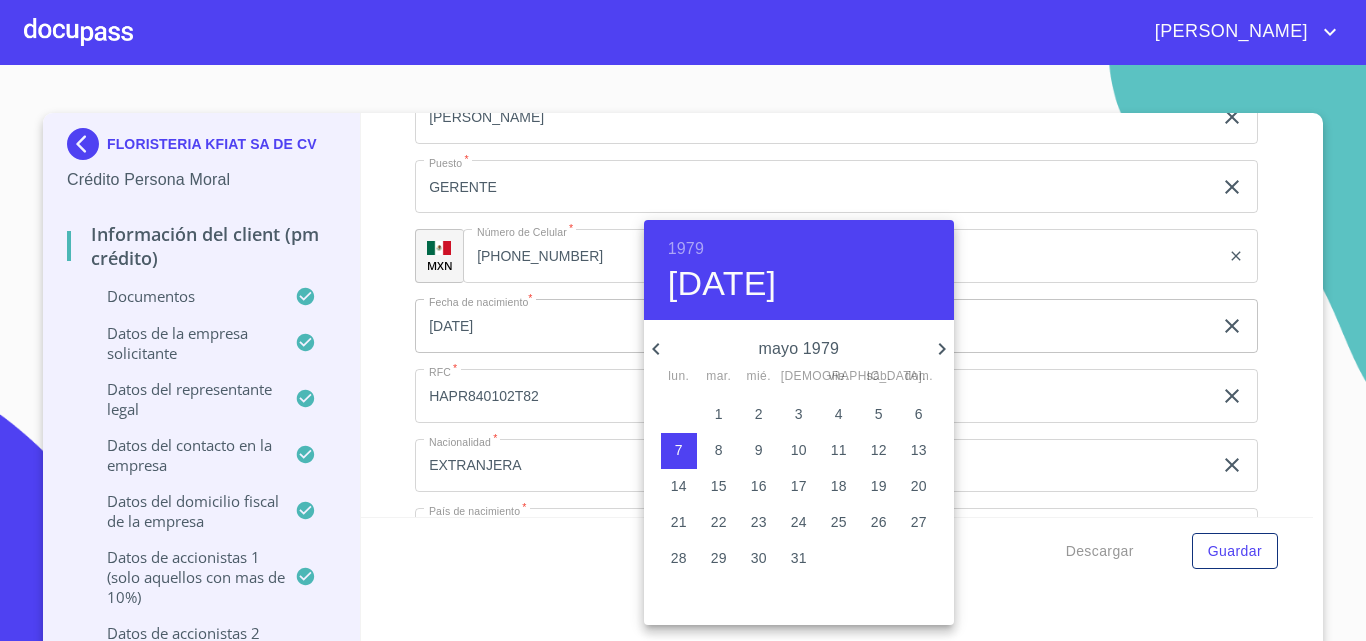 click at bounding box center [683, 320] 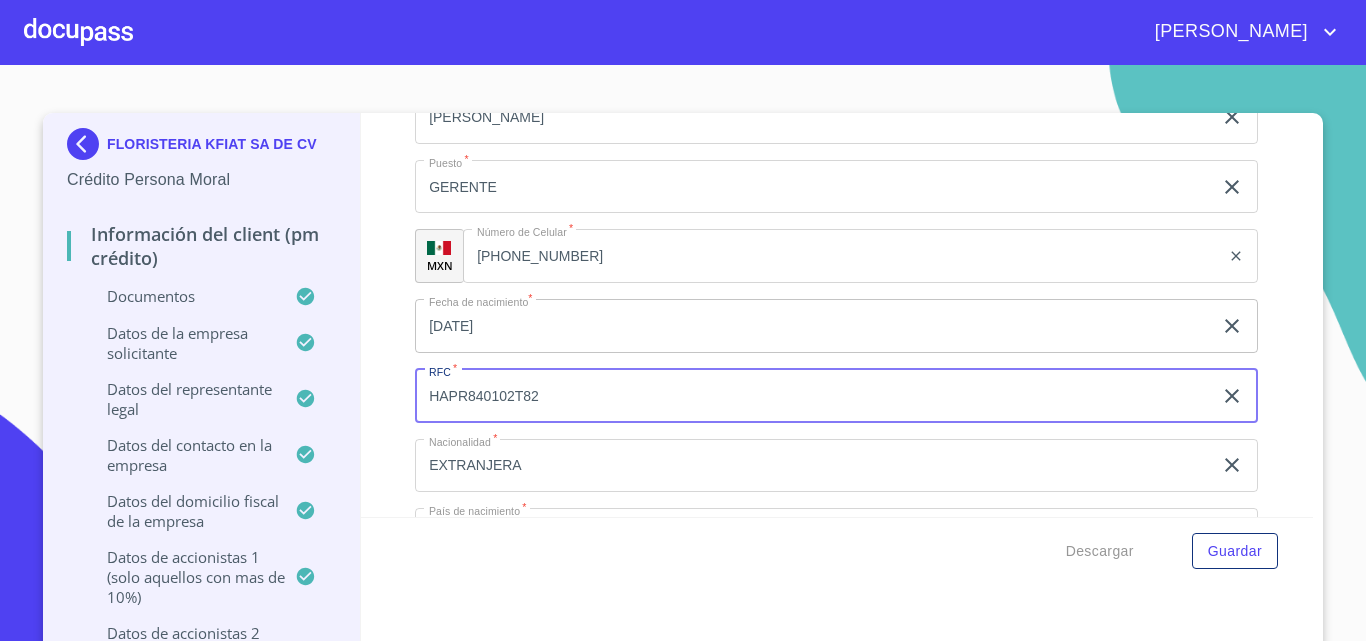 drag, startPoint x: 490, startPoint y: 386, endPoint x: 360, endPoint y: 364, distance: 131.8484 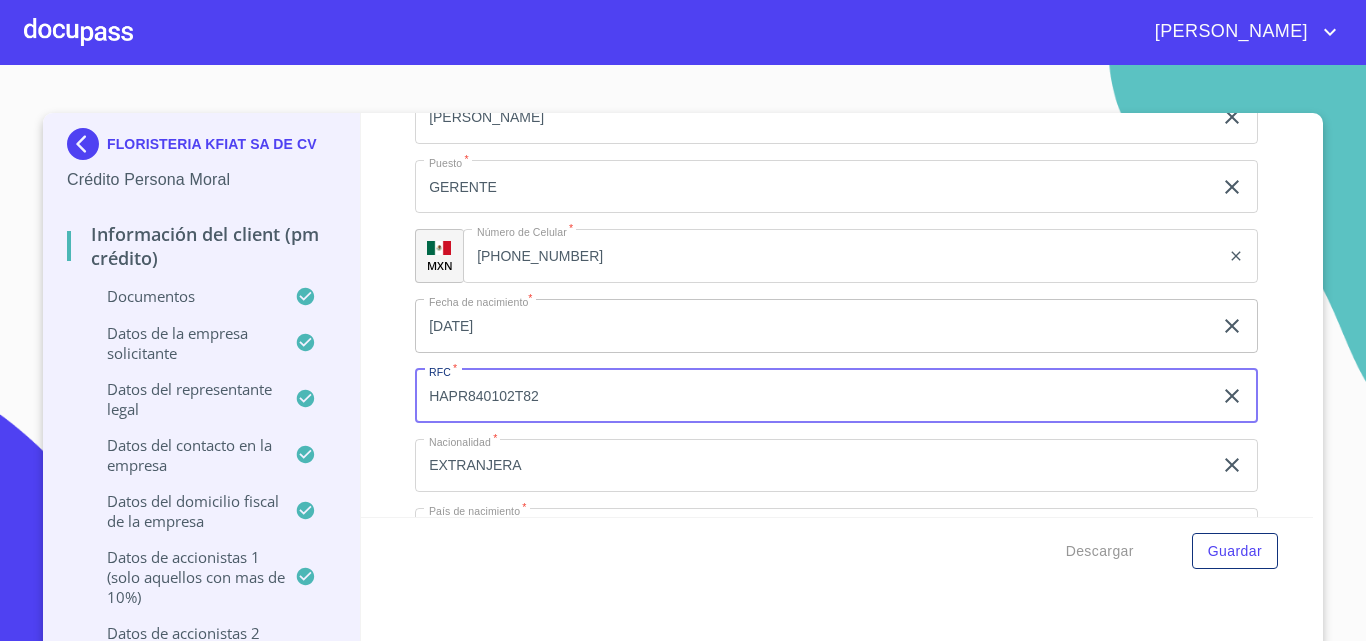 click on "Información del Client (PM crédito)   Documentos Documento de identificación representante legal.   * INE ​ Identificación Oficial Representante Legal * Identificación Oficial Representante Legal a1d14193-4bbc-4e98-b... 1  /  1 100 % Identificación Oficial Representante Legal Identificación Oficial Representante Legal Comprobante de Domicilio Empresa * Comprobante de Domicilio Empresa 6ed19150-9c2b-4c63-8... 1  /  12 100 % ESTADO DE CUENTA PERIODO:   [DATE] AL [DATE] DIAS DEL PERIODO:   30 NUMERO DE CLIENTE:   043073832 R.F.C.   FKF210121559 FLORISTERIA KFIAT SA DE CV   BANCO DEL BAJIO S.A., INSTITUCION DE BANCA MULTIPLE. [STREET_ADDRESS]   EJECUTIVO: [PERSON_NAME] JARD DE [GEOGRAPHIC_DATA][PERSON_NAME]:   CHAPALITA 333-1210212 [GEOGRAPHIC_DATA]([GEOGRAPHIC_DATA]), [GEOGRAPHIC_DATA].   AV. [PERSON_NAME] 2070 CHAPALITA C.P. 44950   ZAPOPAN, [GEOGRAPHIC_DATA] C.P. 45040 CONTINUA EN LA SIGUIENTE PAGINA   PAGINA 1 DE 12 PRODUCTOS DE VISTA CUENTA   CUENTA CONECTA BANBAJIO 0430738320201 CLABE INTERBANCARIA" at bounding box center (837, 315) 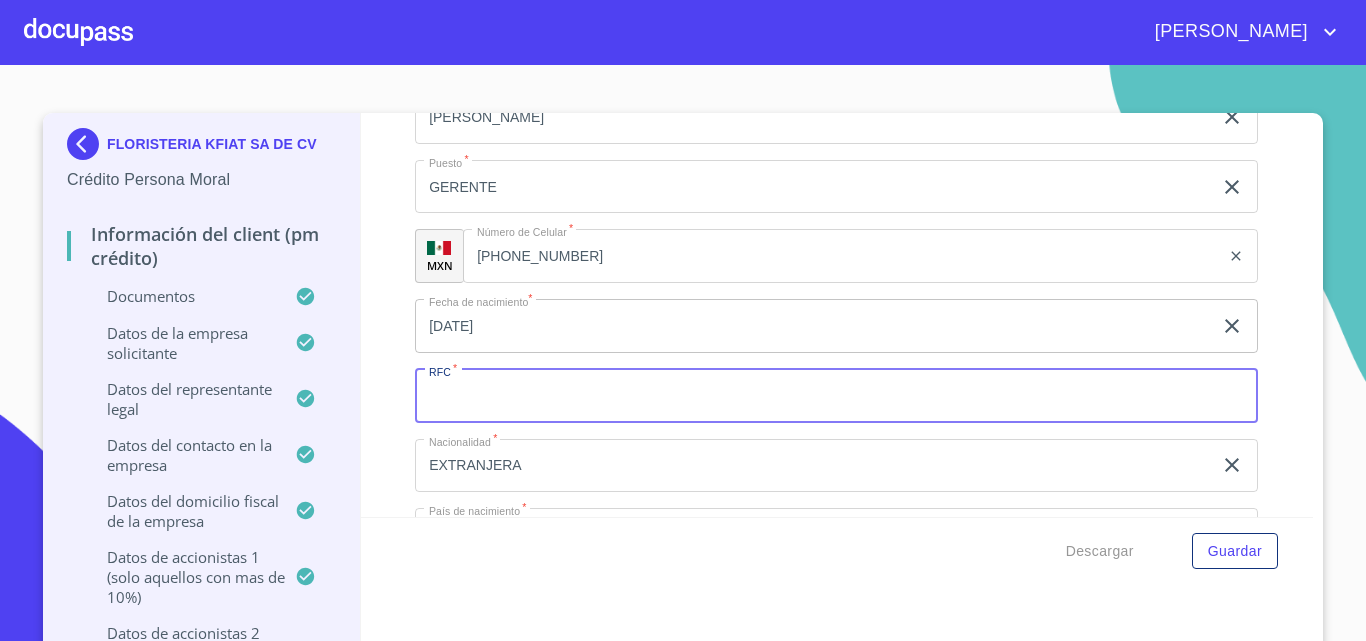 click on "Información del Client (PM crédito)   Documentos Documento de identificación representante legal.   * INE ​ Identificación Oficial Representante Legal * Identificación Oficial Representante Legal a1d14193-4bbc-4e98-b... 1  /  1 100 % Identificación Oficial Representante Legal Identificación Oficial Representante Legal Comprobante de Domicilio Empresa * Comprobante de Domicilio Empresa 6ed19150-9c2b-4c63-8... 1  /  12 100 % ESTADO DE CUENTA PERIODO:   [DATE] AL [DATE] DIAS DEL PERIODO:   30 NUMERO DE CLIENTE:   043073832 R.F.C.   FKF210121559 FLORISTERIA KFIAT SA DE CV   BANCO DEL BAJIO S.A., INSTITUCION DE BANCA MULTIPLE. [STREET_ADDRESS]   EJECUTIVO: [PERSON_NAME] JARD DE [GEOGRAPHIC_DATA][PERSON_NAME]:   CHAPALITA 333-1210212 [GEOGRAPHIC_DATA]([GEOGRAPHIC_DATA]), [GEOGRAPHIC_DATA].   AV. [PERSON_NAME] 2070 CHAPALITA C.P. 44950   ZAPOPAN, [GEOGRAPHIC_DATA] C.P. 45040 CONTINUA EN LA SIGUIENTE PAGINA   PAGINA 1 DE 12 PRODUCTOS DE VISTA CUENTA   CUENTA CONECTA BANBAJIO 0430738320201 CLABE INTERBANCARIA" at bounding box center [837, 315] 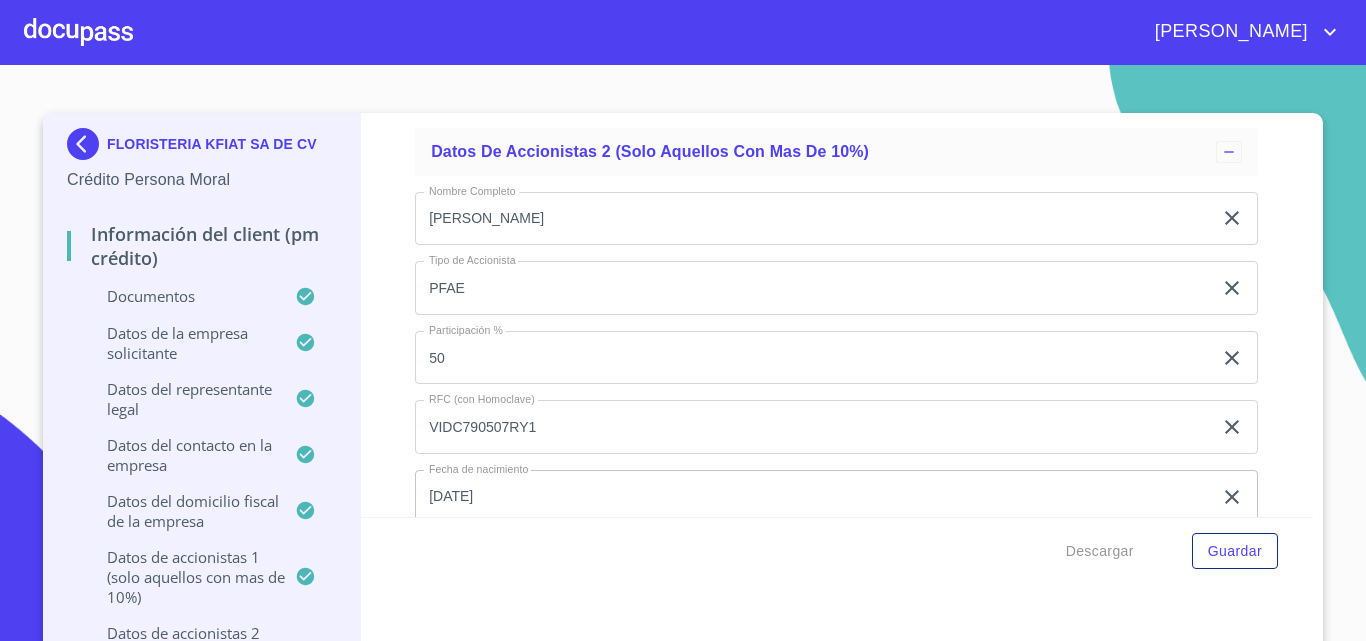 scroll, scrollTop: 16710, scrollLeft: 0, axis: vertical 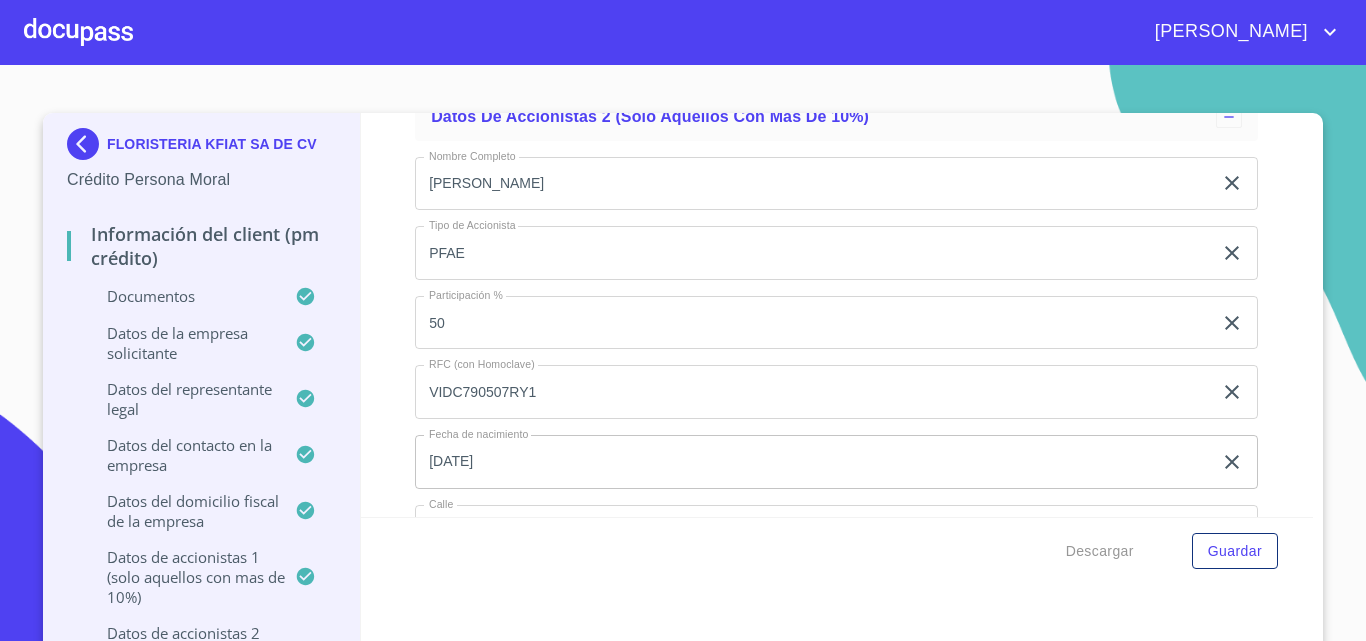 drag, startPoint x: 548, startPoint y: 388, endPoint x: 329, endPoint y: 375, distance: 219.3855 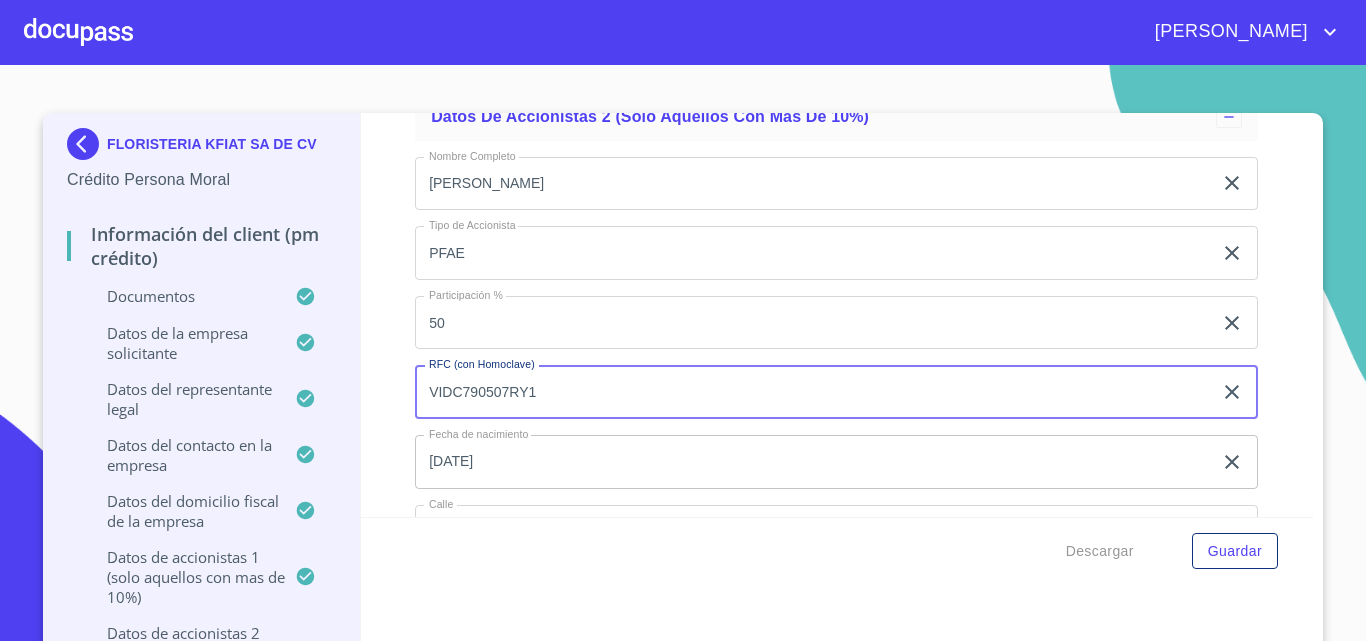 click on "Información del Client (PM crédito)   Documentos Documento de identificación representante legal.   * INE ​ Identificación Oficial Representante Legal * Identificación Oficial Representante Legal a1d14193-4bbc-4e98-b... 1  /  1 100 % Identificación Oficial Representante Legal Identificación Oficial Representante Legal Comprobante de Domicilio Empresa * Comprobante de Domicilio Empresa 6ed19150-9c2b-4c63-8... 1  /  12 100 % ESTADO DE CUENTA PERIODO:   [DATE] AL [DATE] DIAS DEL PERIODO:   30 NUMERO DE CLIENTE:   043073832 R.F.C.   FKF210121559 FLORISTERIA KFIAT SA DE CV   BANCO DEL BAJIO S.A., INSTITUCION DE BANCA MULTIPLE. [STREET_ADDRESS]   EJECUTIVO: [PERSON_NAME] JARD DE [GEOGRAPHIC_DATA][PERSON_NAME]:   CHAPALITA 333-1210212 [GEOGRAPHIC_DATA]([GEOGRAPHIC_DATA]), [GEOGRAPHIC_DATA].   AV. [PERSON_NAME] 2070 CHAPALITA C.P. 44950   ZAPOPAN, [GEOGRAPHIC_DATA] C.P. 45040 CONTINUA EN LA SIGUIENTE PAGINA   PAGINA 1 DE 12 PRODUCTOS DE VISTA CUENTA   CUENTA CONECTA BANBAJIO 0430738320201 CLABE INTERBANCARIA" at bounding box center [837, 315] 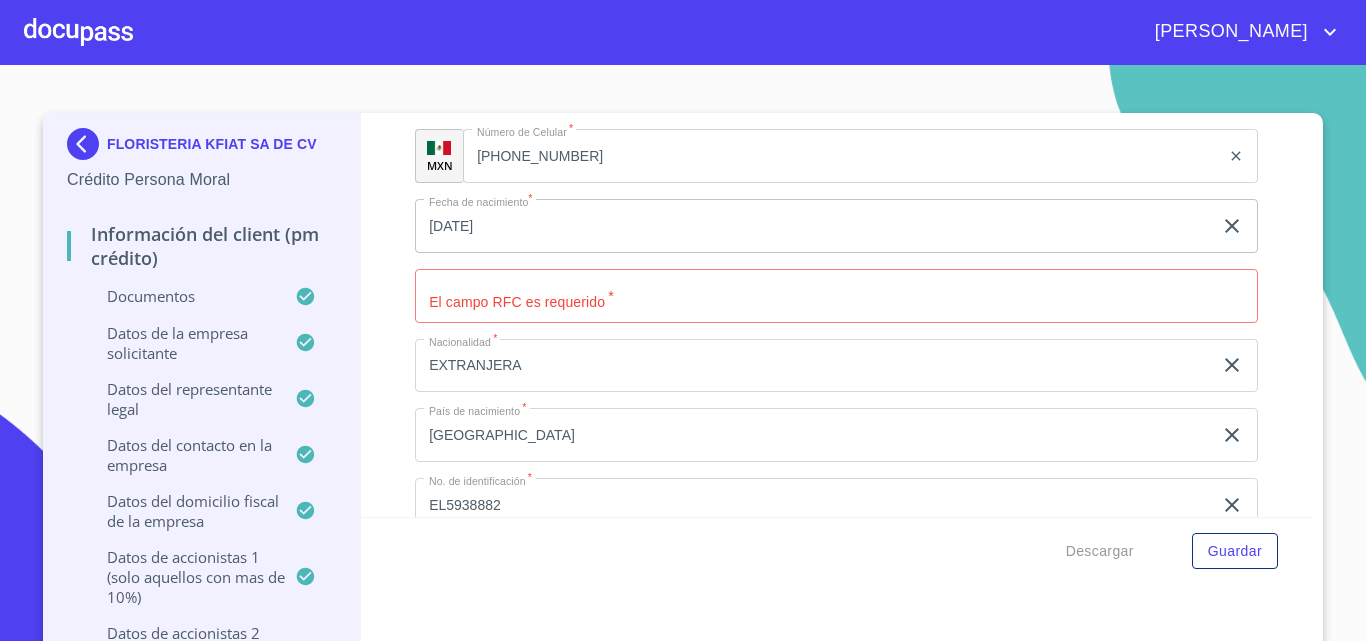 scroll, scrollTop: 13810, scrollLeft: 0, axis: vertical 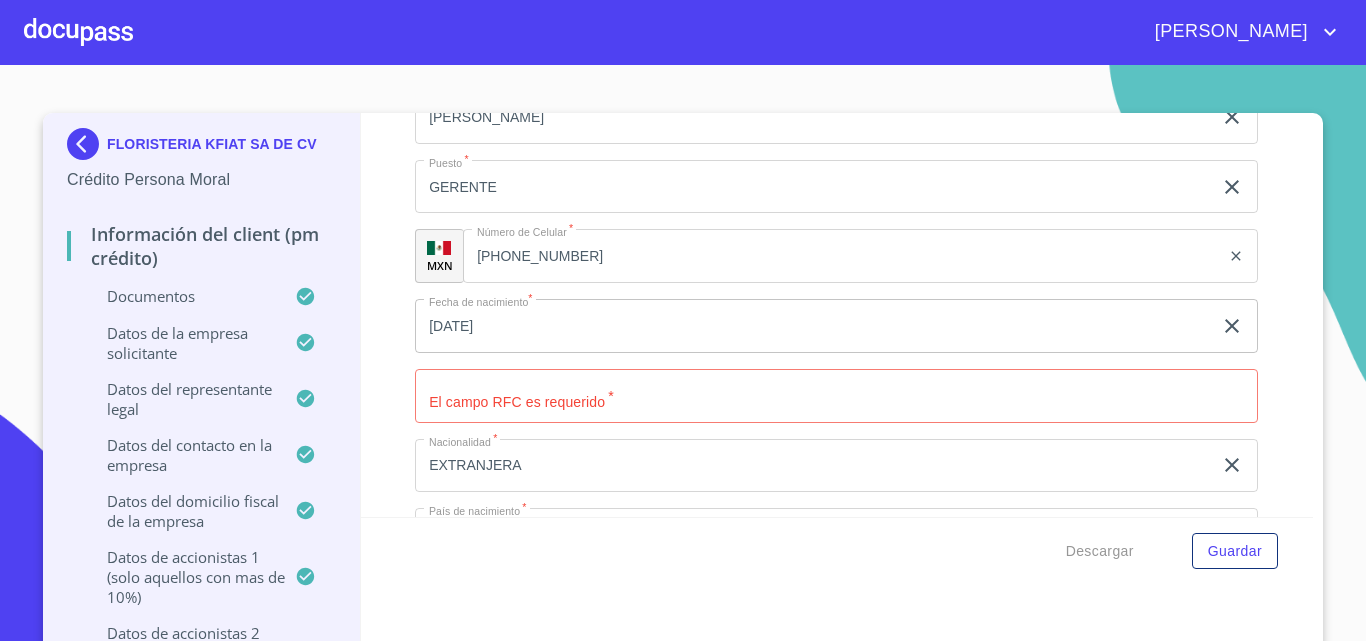click on "Documento de identificación representante legal.   *" at bounding box center [836, 396] 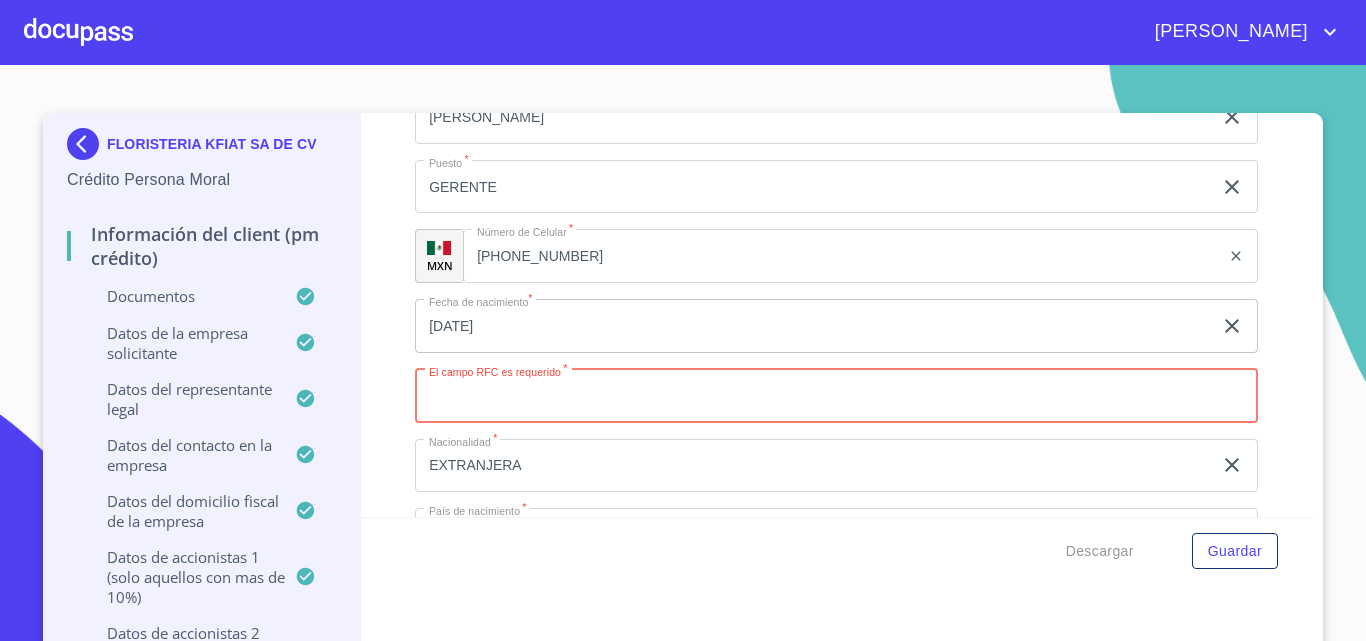 paste on "VIDC790507RY1" 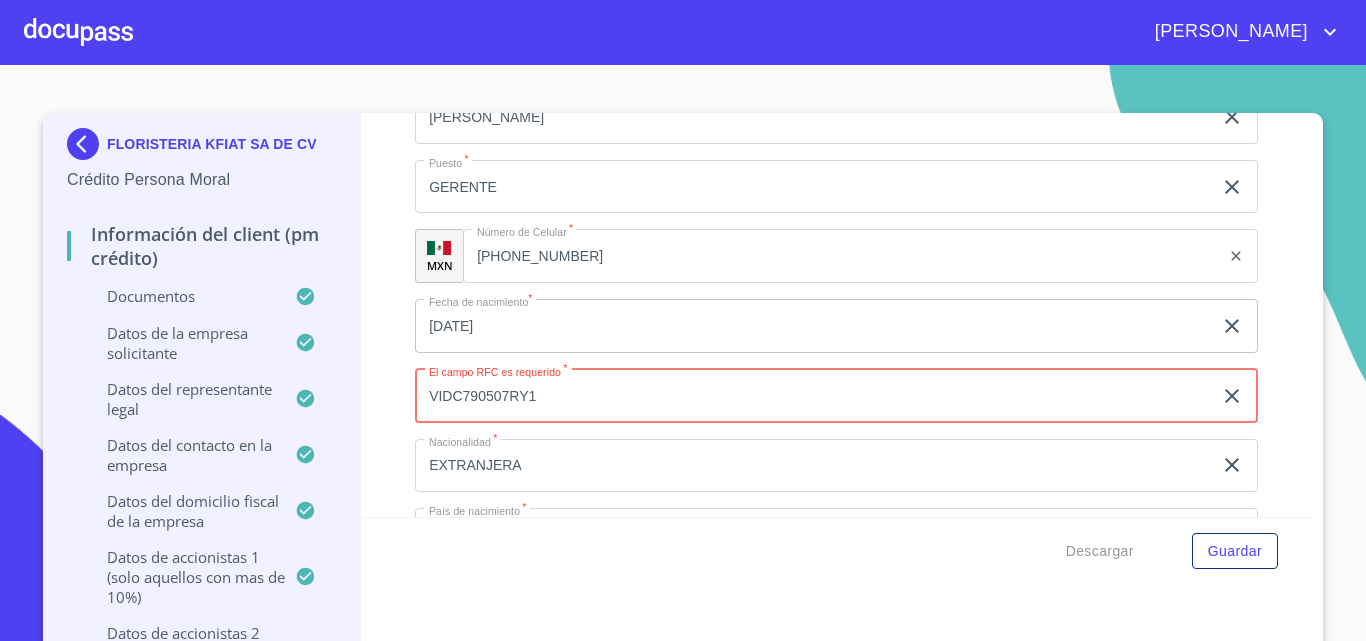type on "VIDC790507RY1" 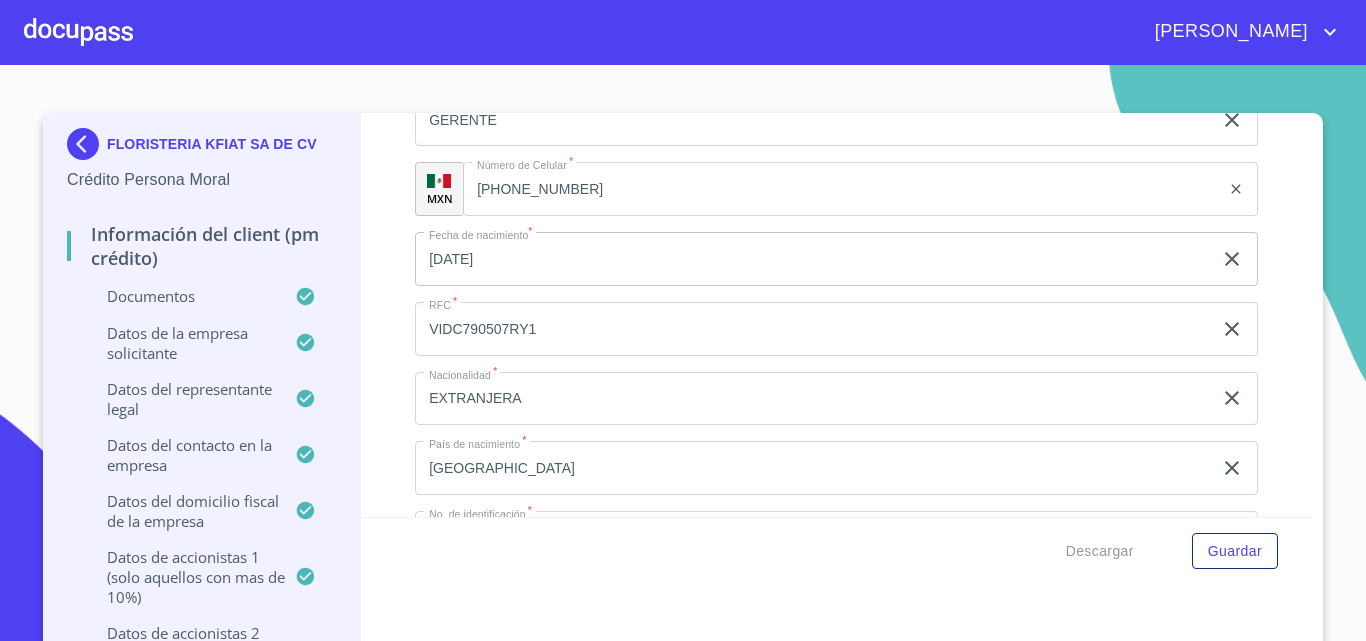 scroll, scrollTop: 13910, scrollLeft: 0, axis: vertical 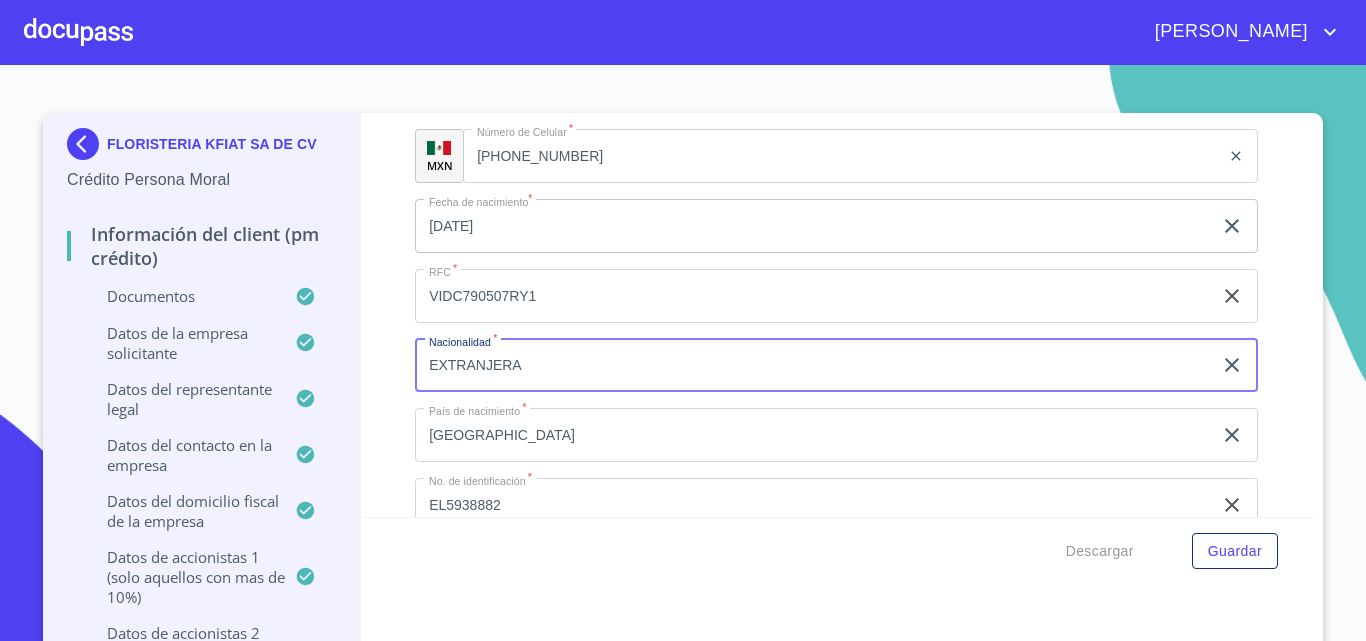 click on "EXTRANJERA" at bounding box center (813, 366) 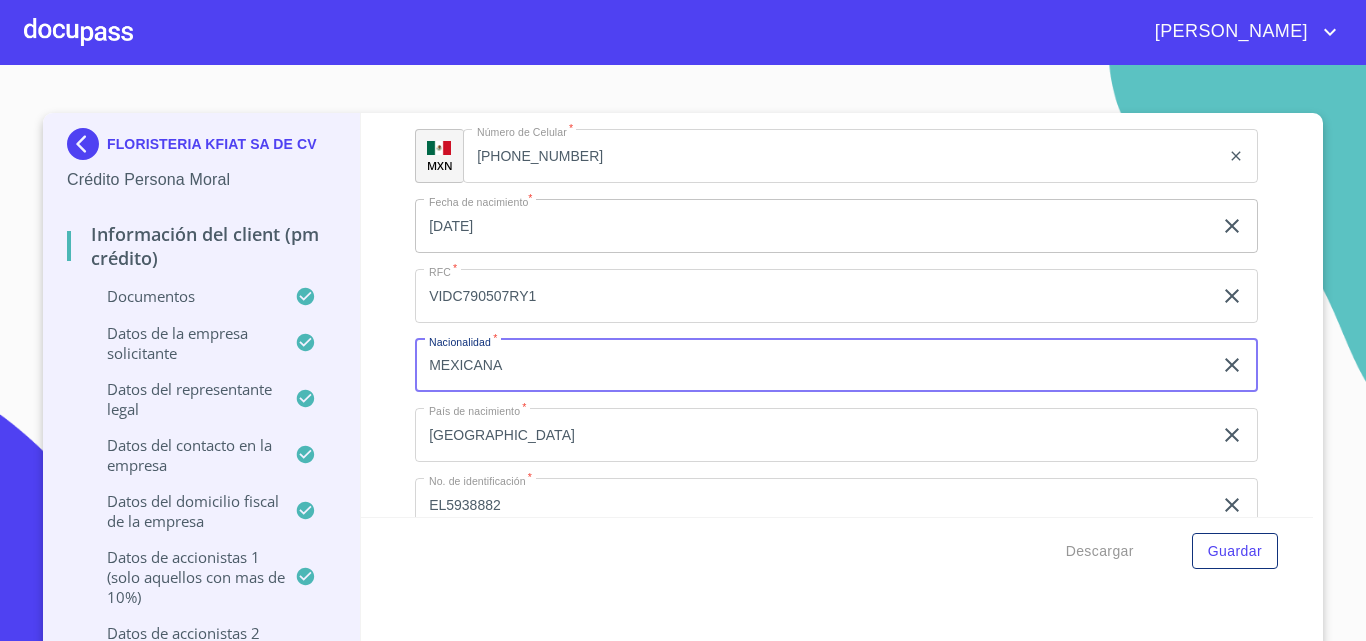 type on "MEXICANA" 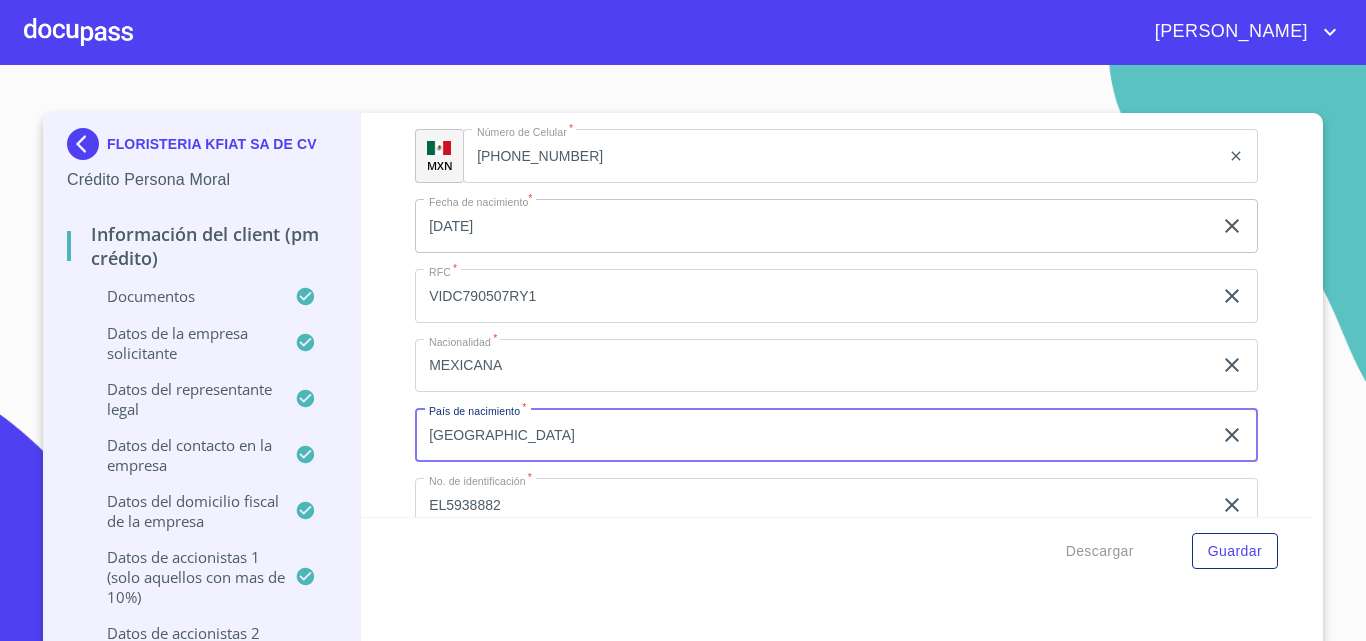 type on "[GEOGRAPHIC_DATA]" 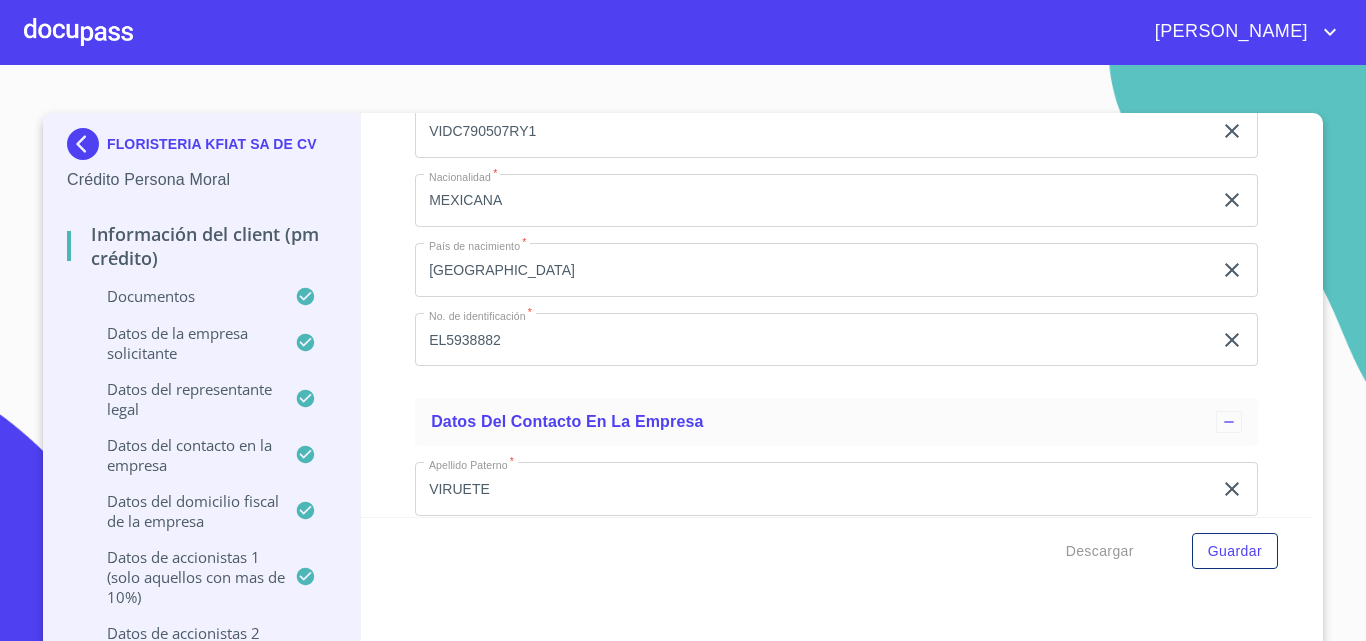 scroll, scrollTop: 14110, scrollLeft: 0, axis: vertical 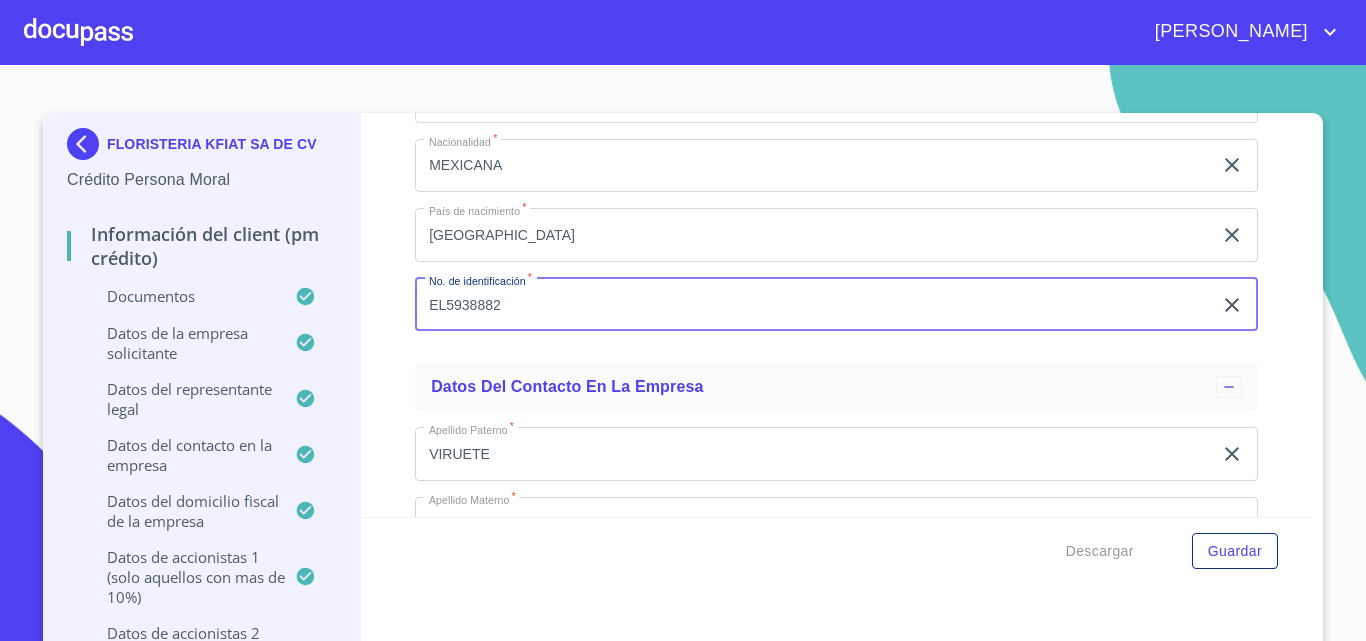 drag, startPoint x: 511, startPoint y: 303, endPoint x: 283, endPoint y: 278, distance: 229.36652 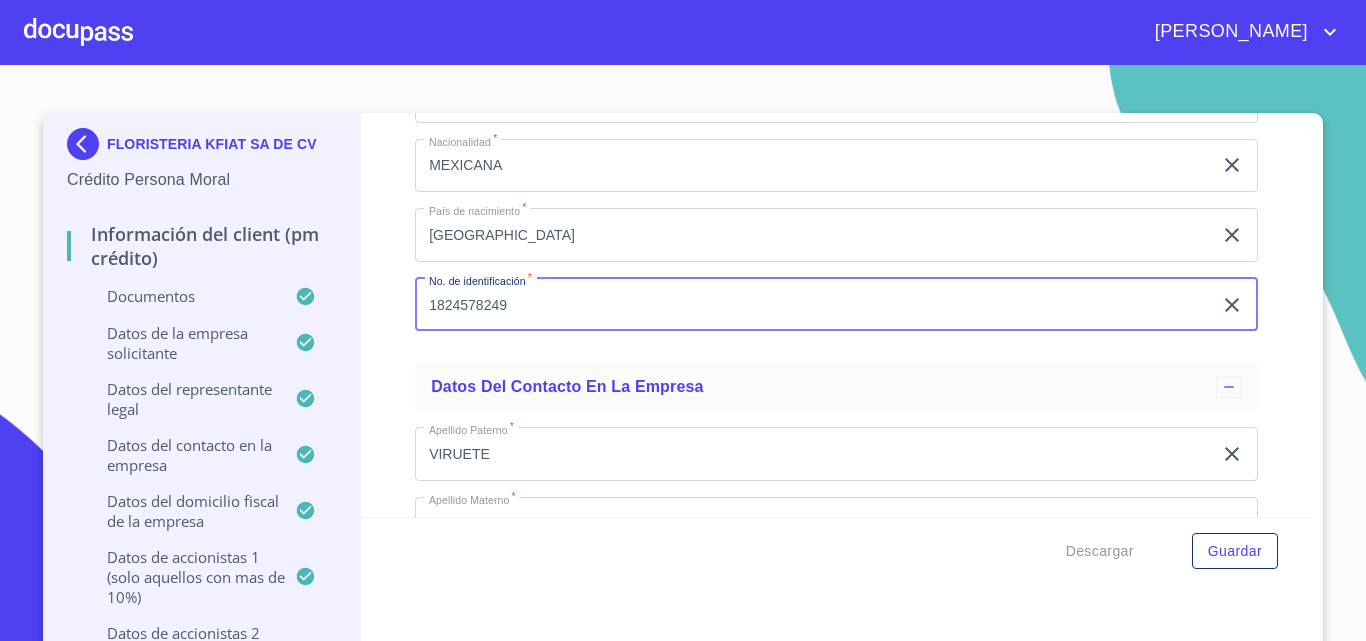type on "1824578249" 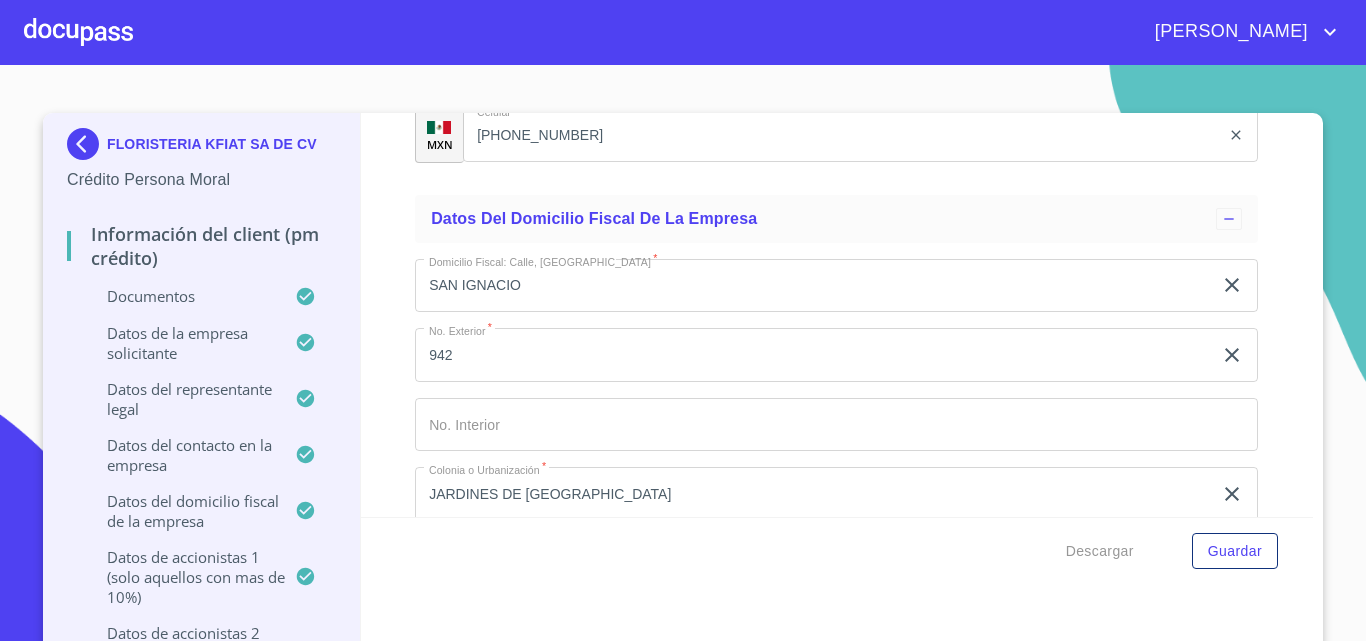 scroll, scrollTop: 14810, scrollLeft: 0, axis: vertical 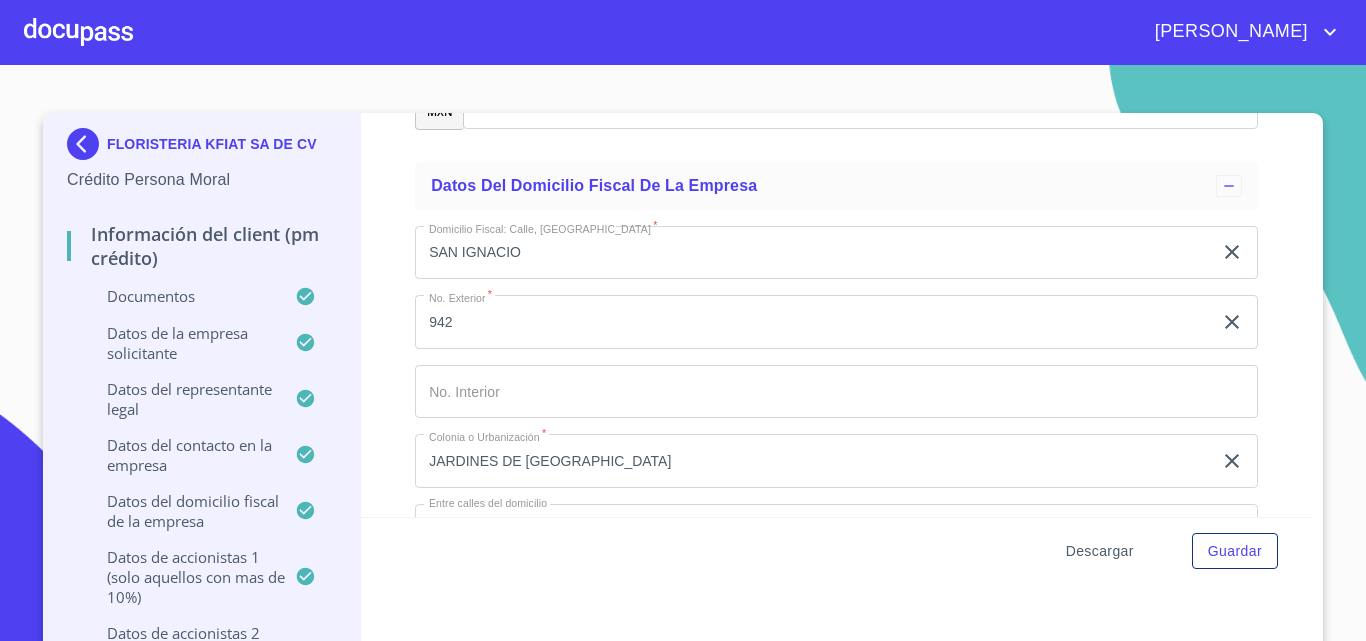 click on "Descargar" at bounding box center (1100, 551) 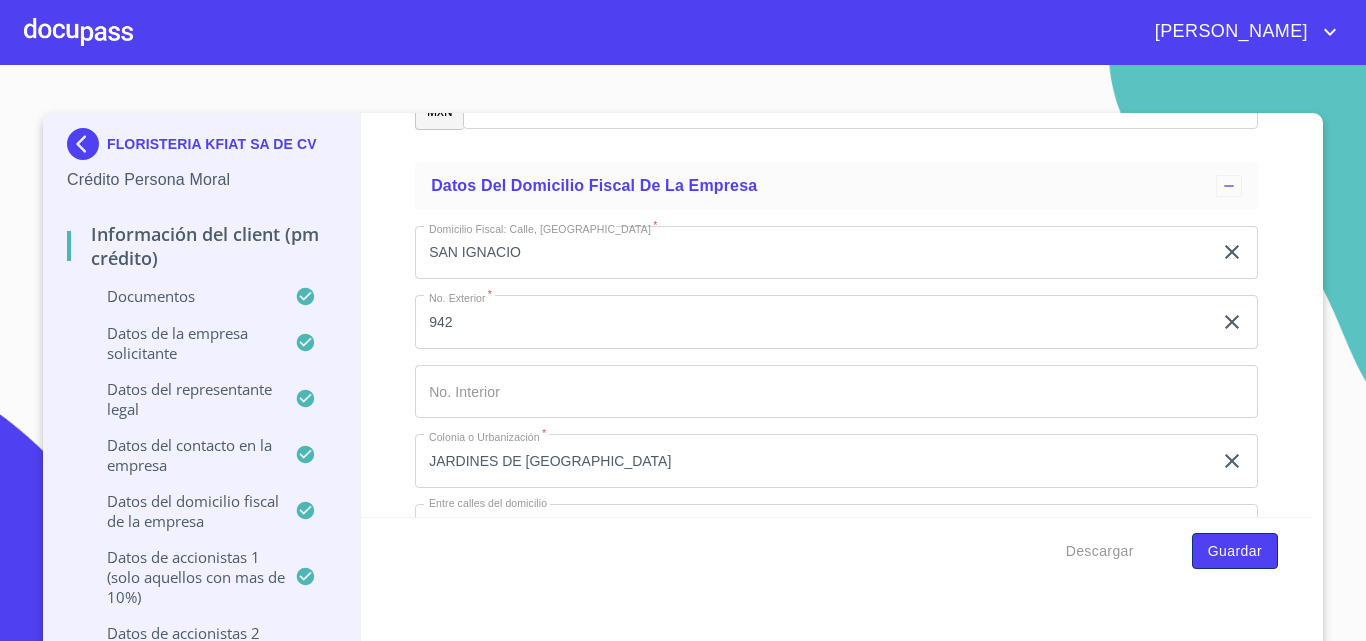click on "Guardar" at bounding box center (1235, 551) 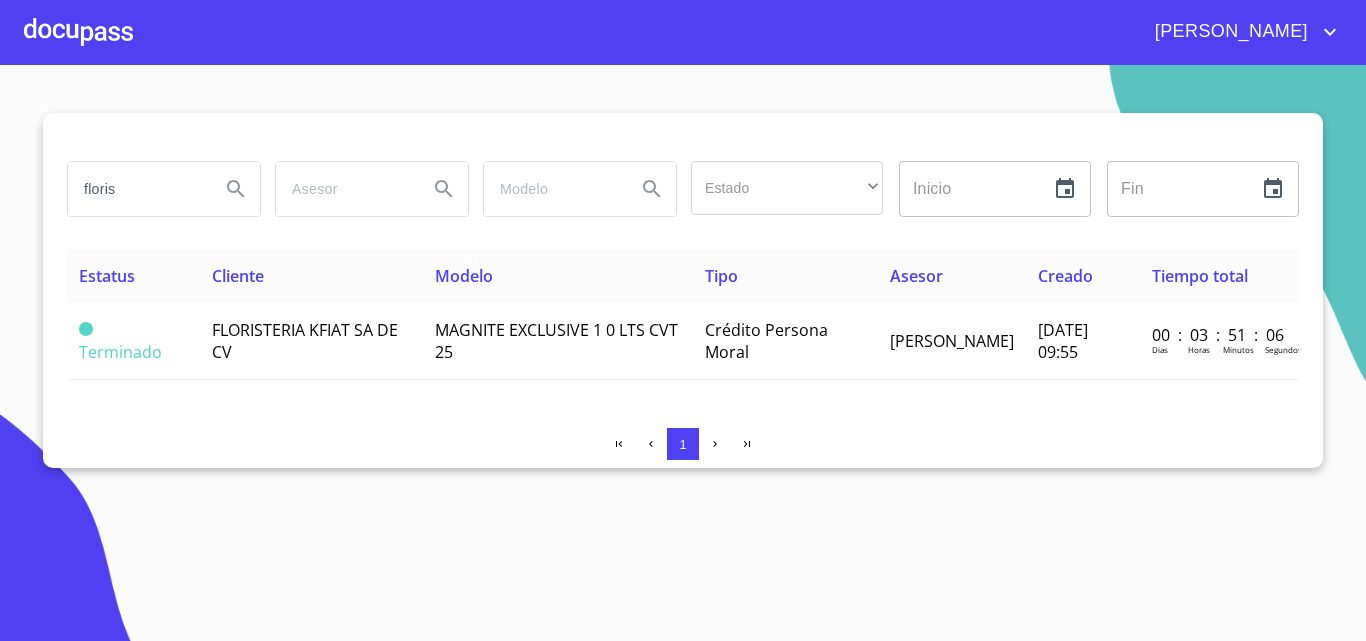 click at bounding box center (78, 32) 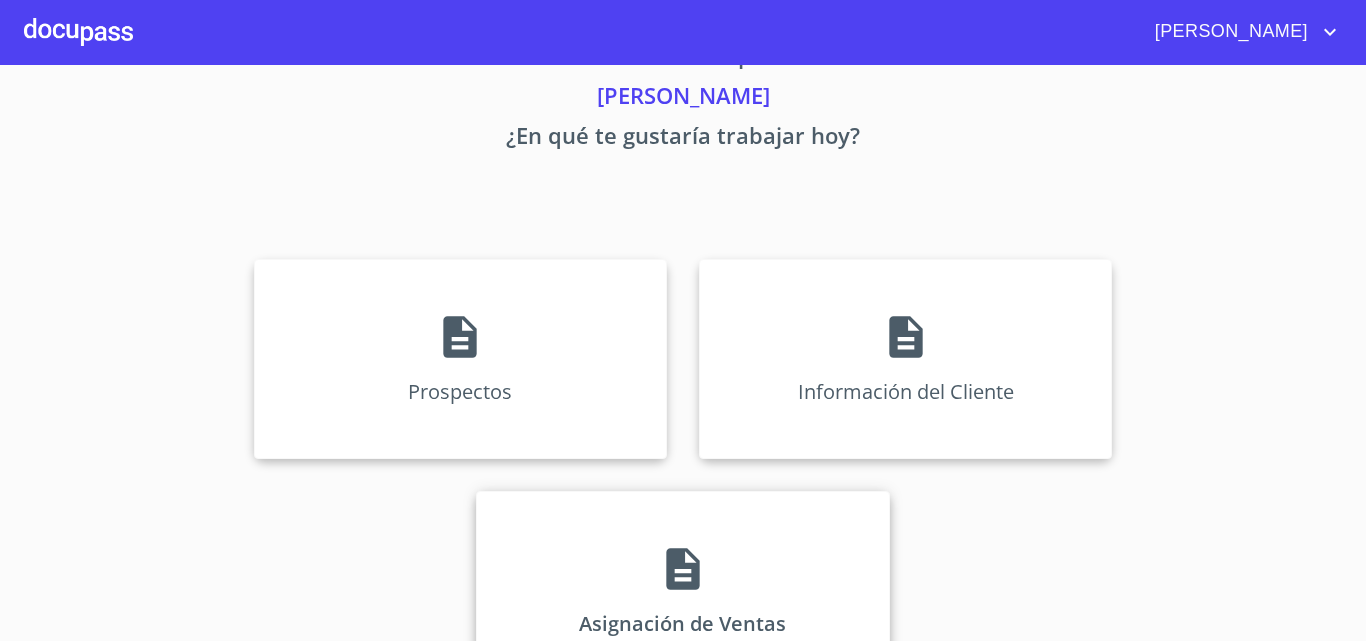 scroll, scrollTop: 132, scrollLeft: 0, axis: vertical 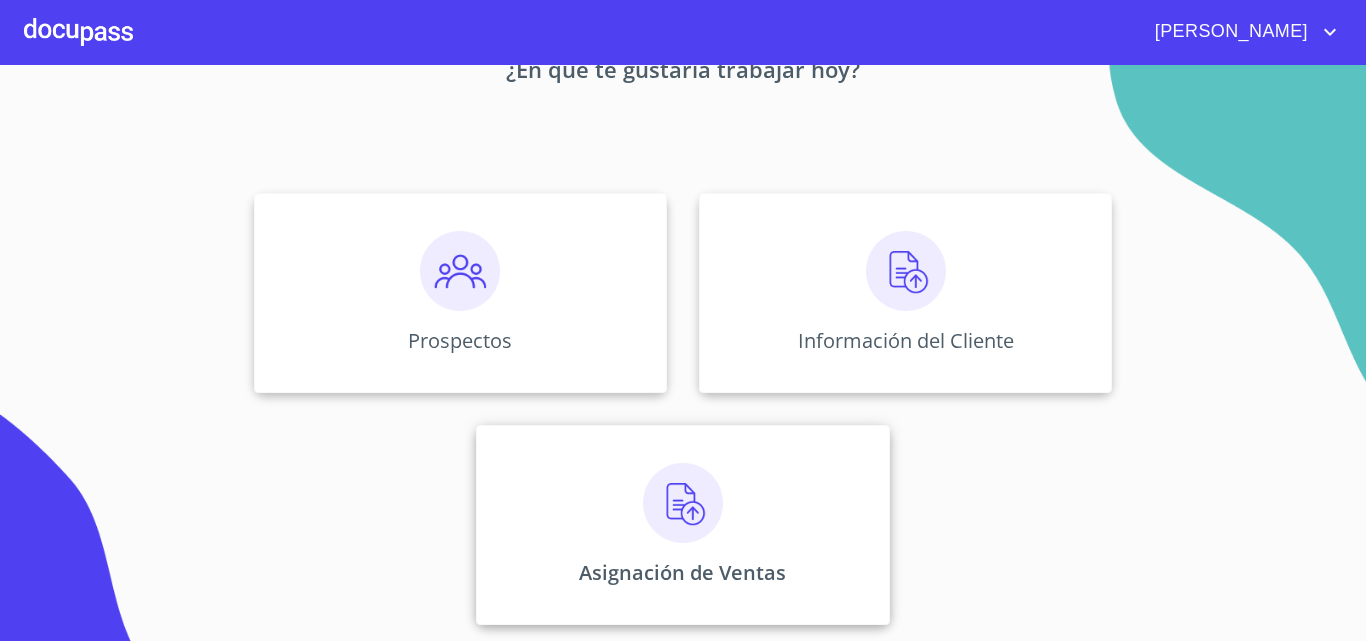 click on "Asignación de Ventas" at bounding box center (682, 525) 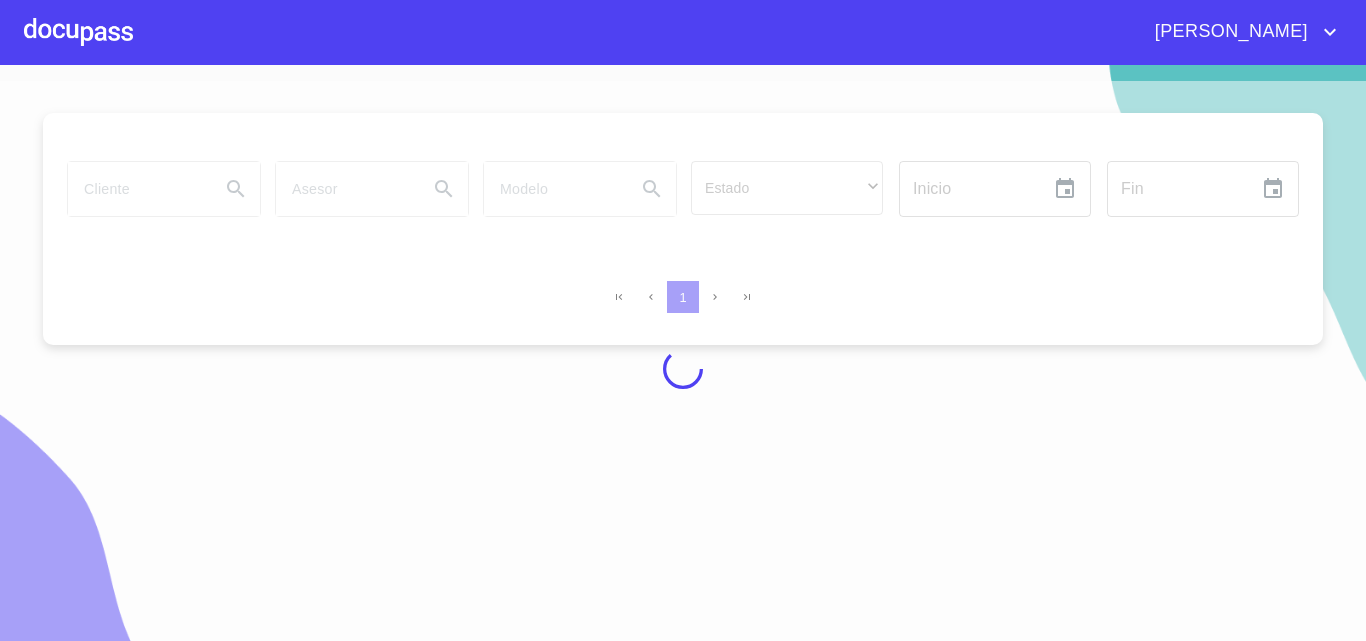 scroll, scrollTop: 17, scrollLeft: 0, axis: vertical 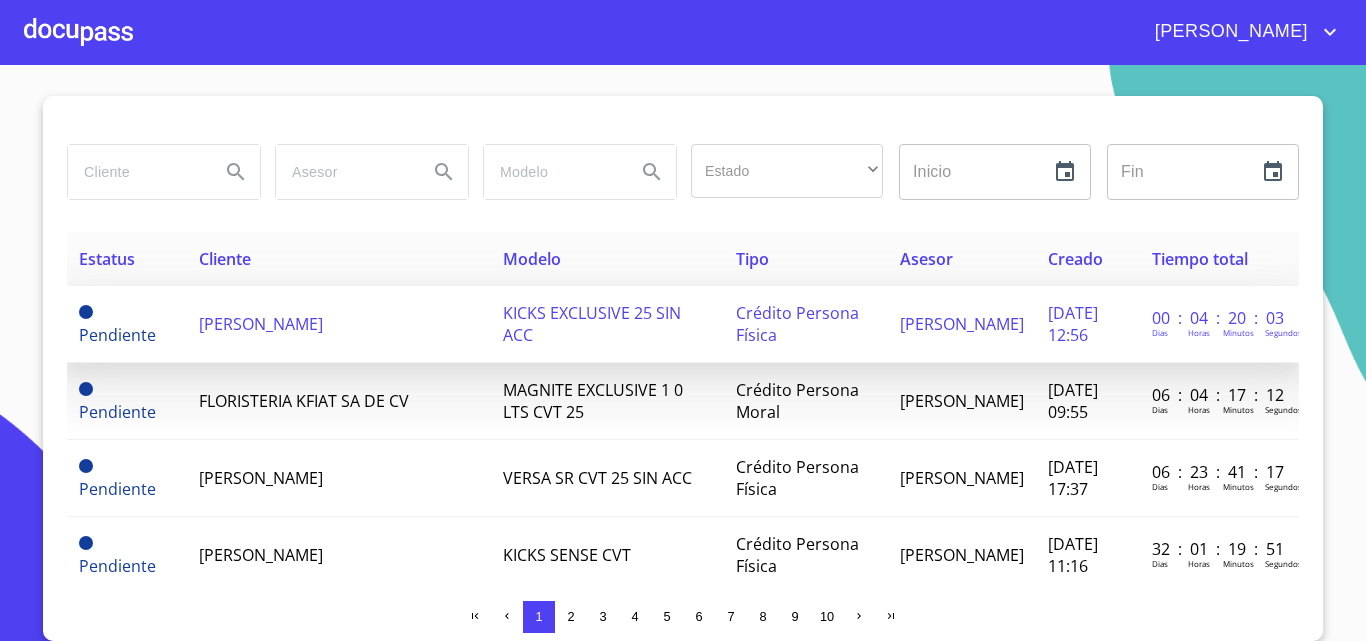click on "[PERSON_NAME]" at bounding box center [261, 324] 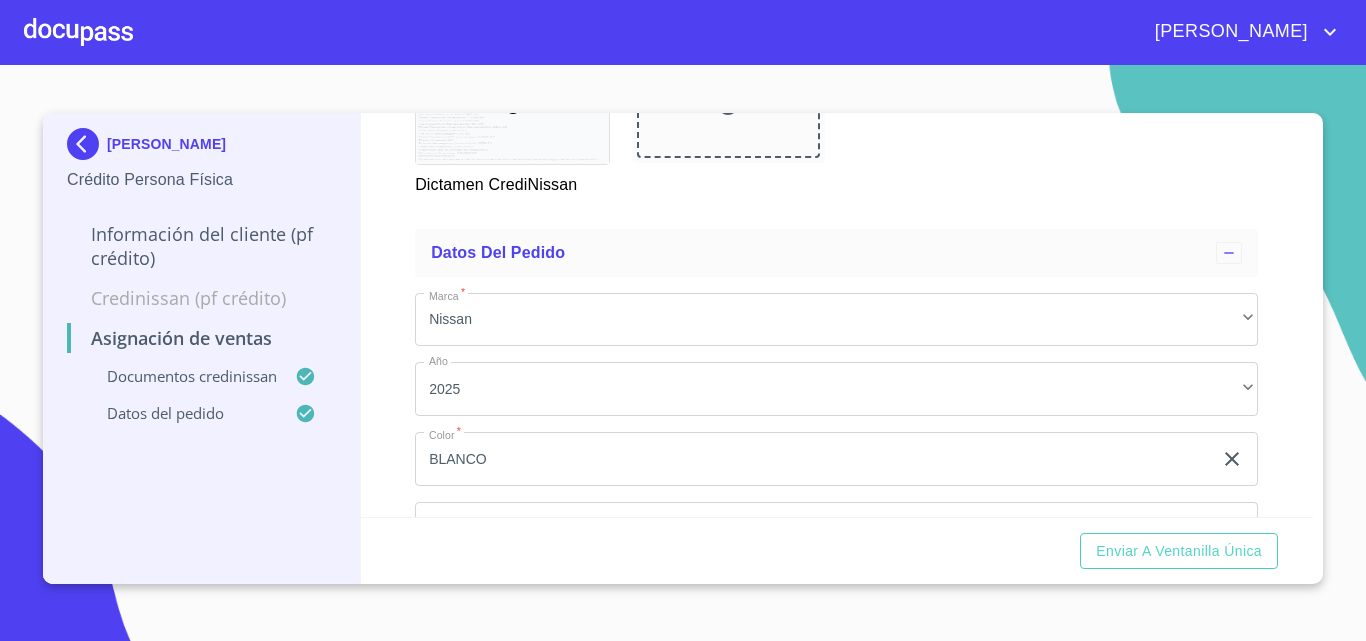 scroll, scrollTop: 400, scrollLeft: 0, axis: vertical 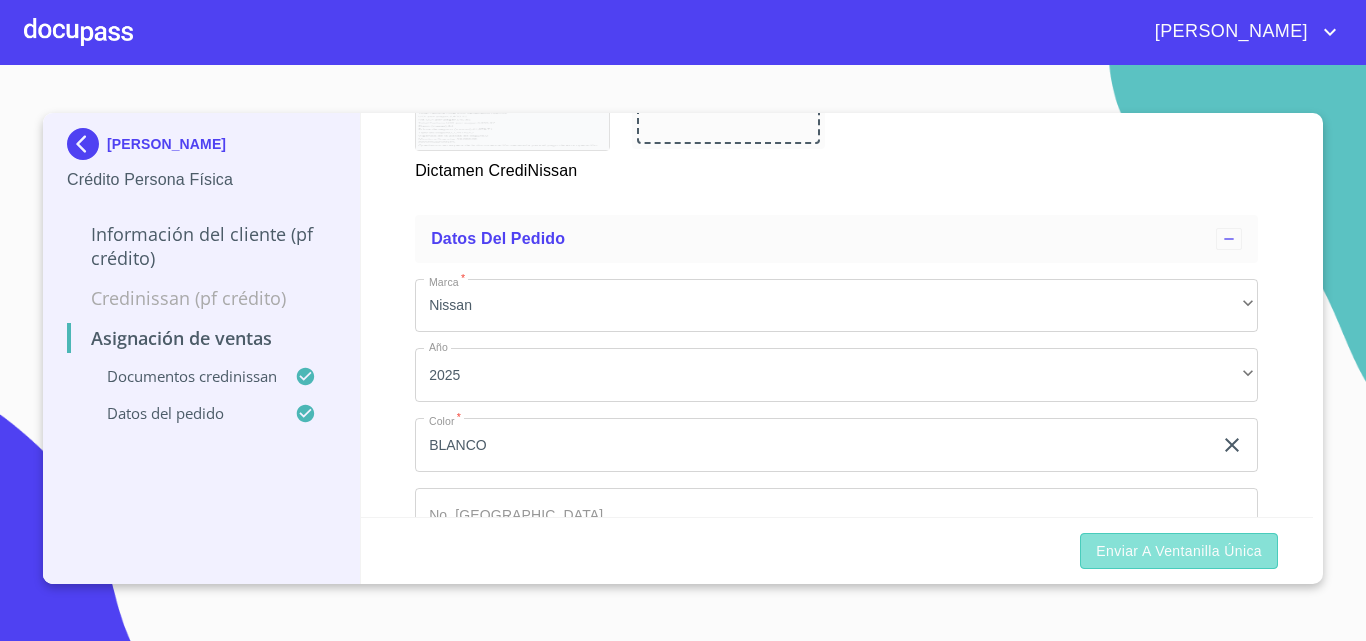 click on "Enviar a Ventanilla única" at bounding box center [1179, 551] 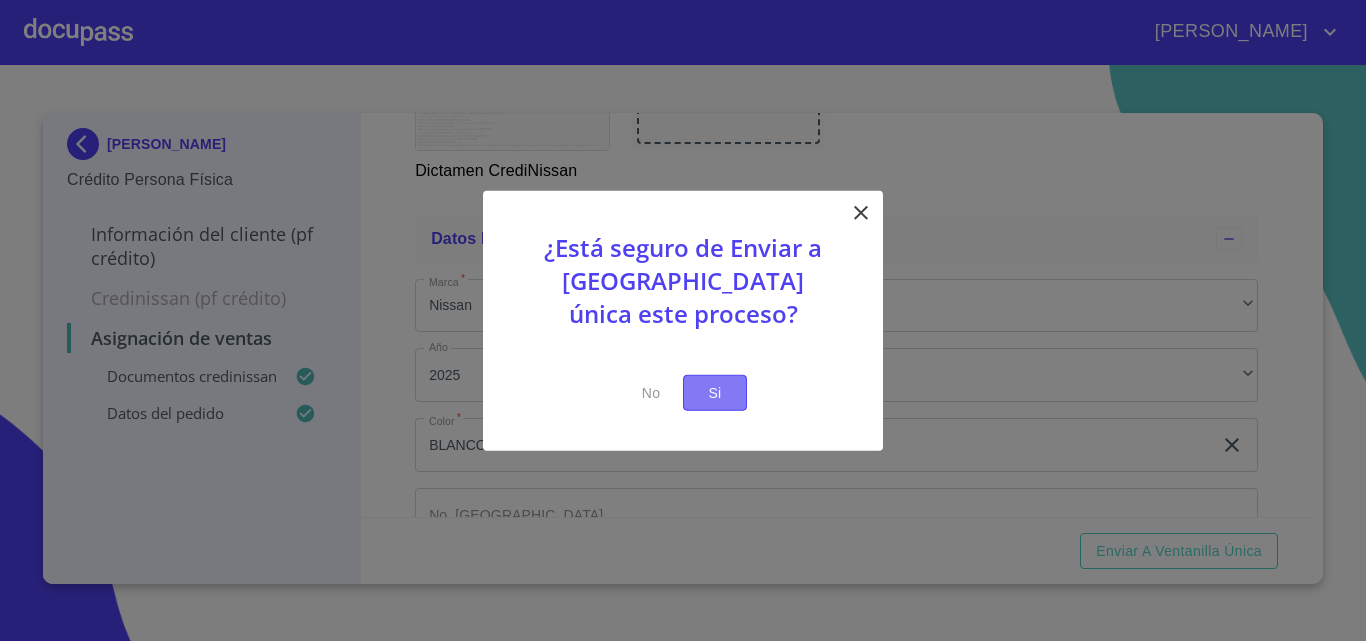 click on "Si" at bounding box center [715, 392] 